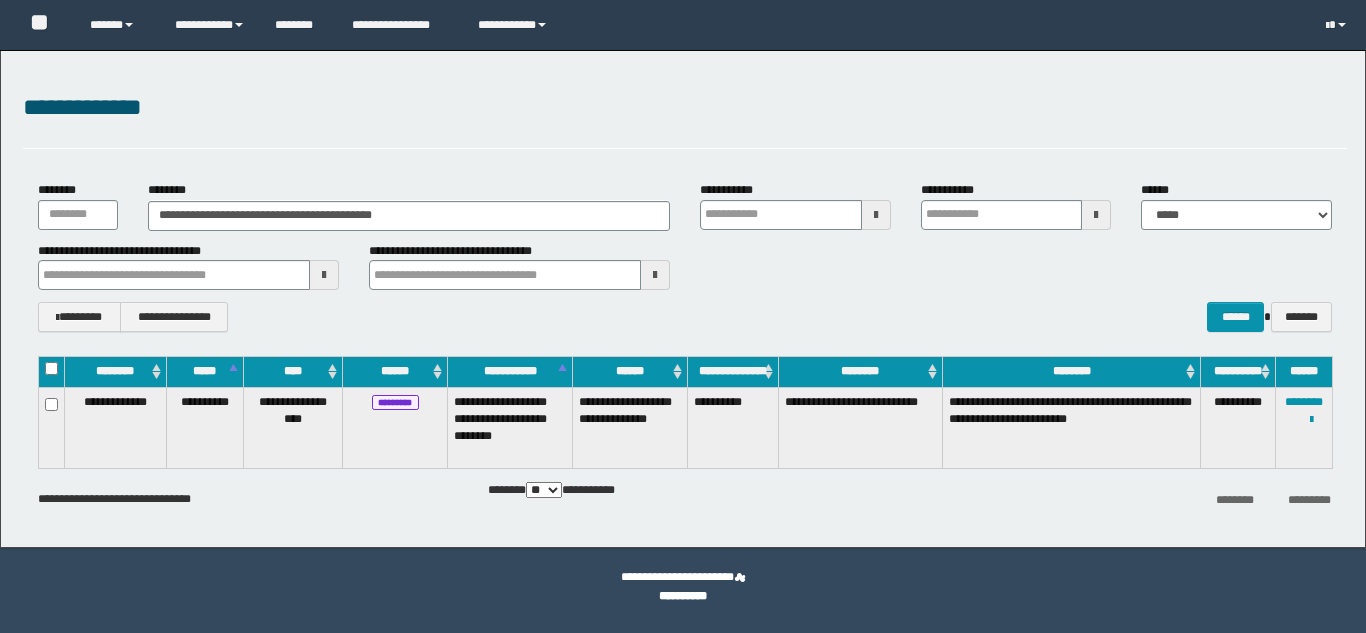 scroll, scrollTop: 0, scrollLeft: 0, axis: both 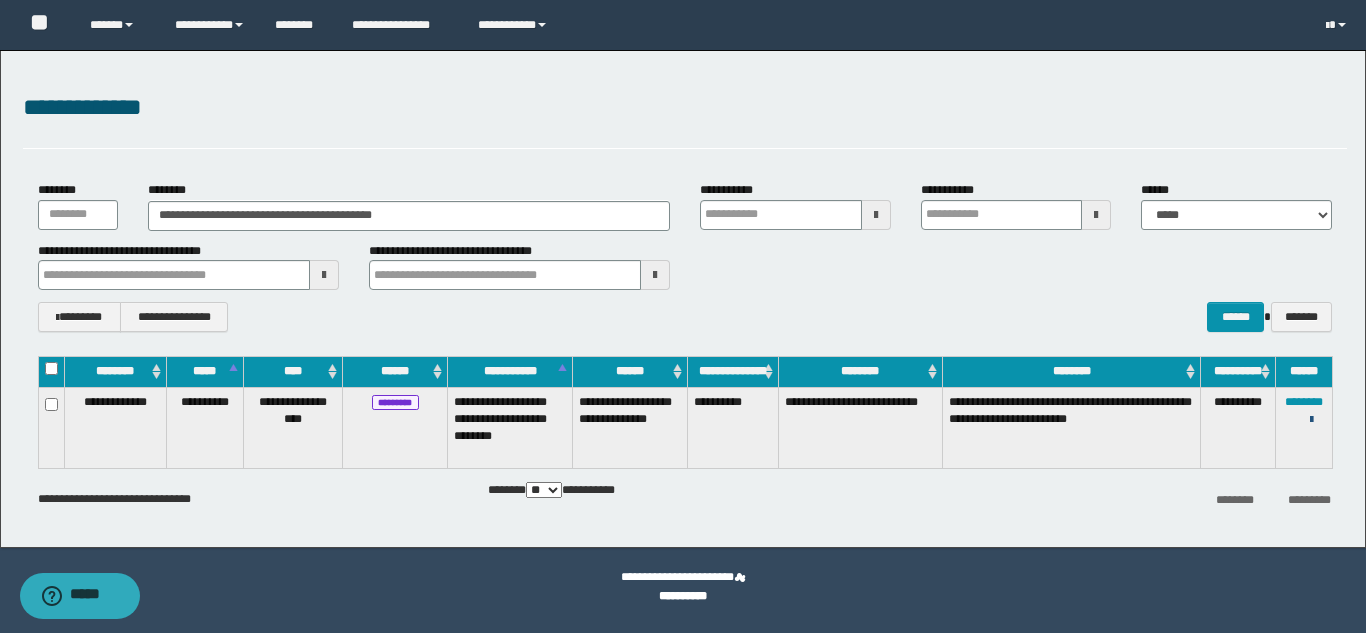 click at bounding box center (1311, 420) 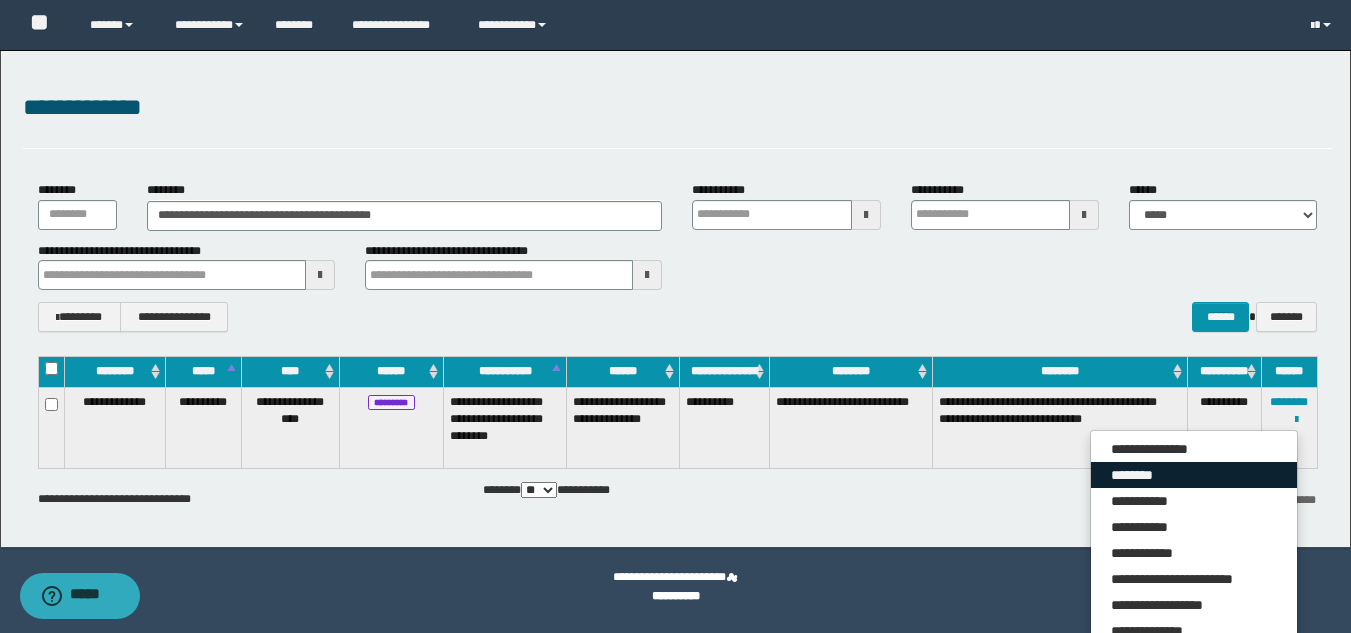 click on "********" at bounding box center [1194, 475] 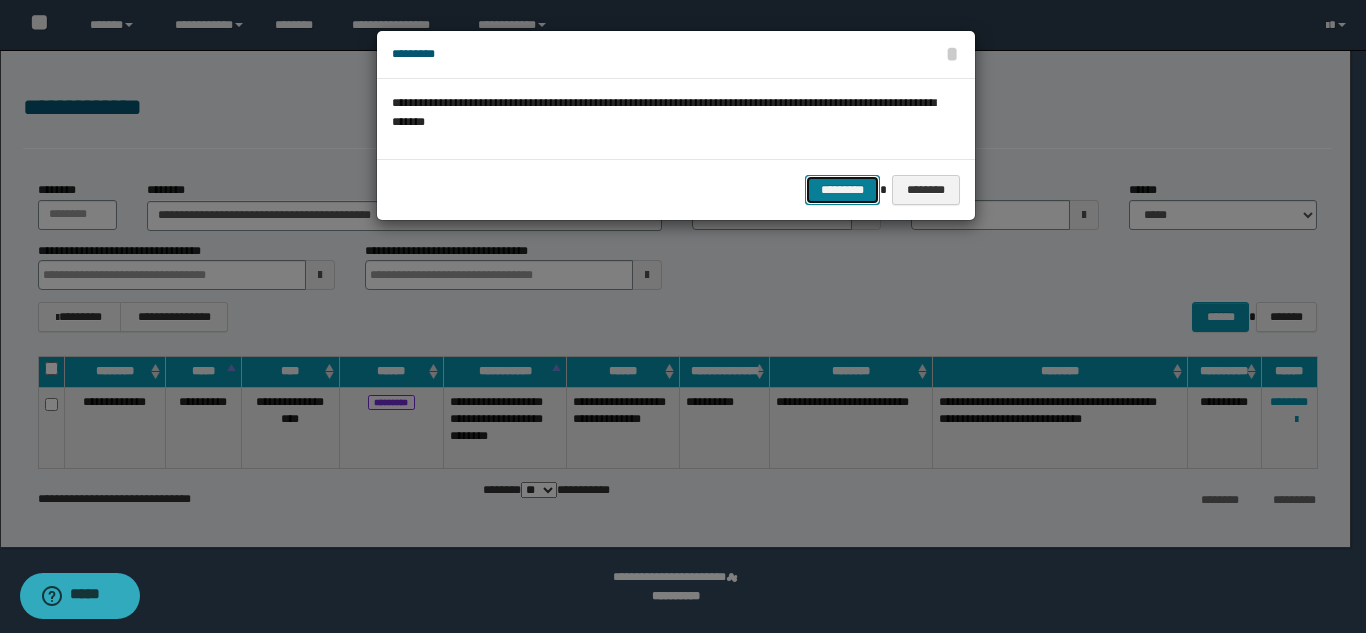 click on "*********" at bounding box center [842, 190] 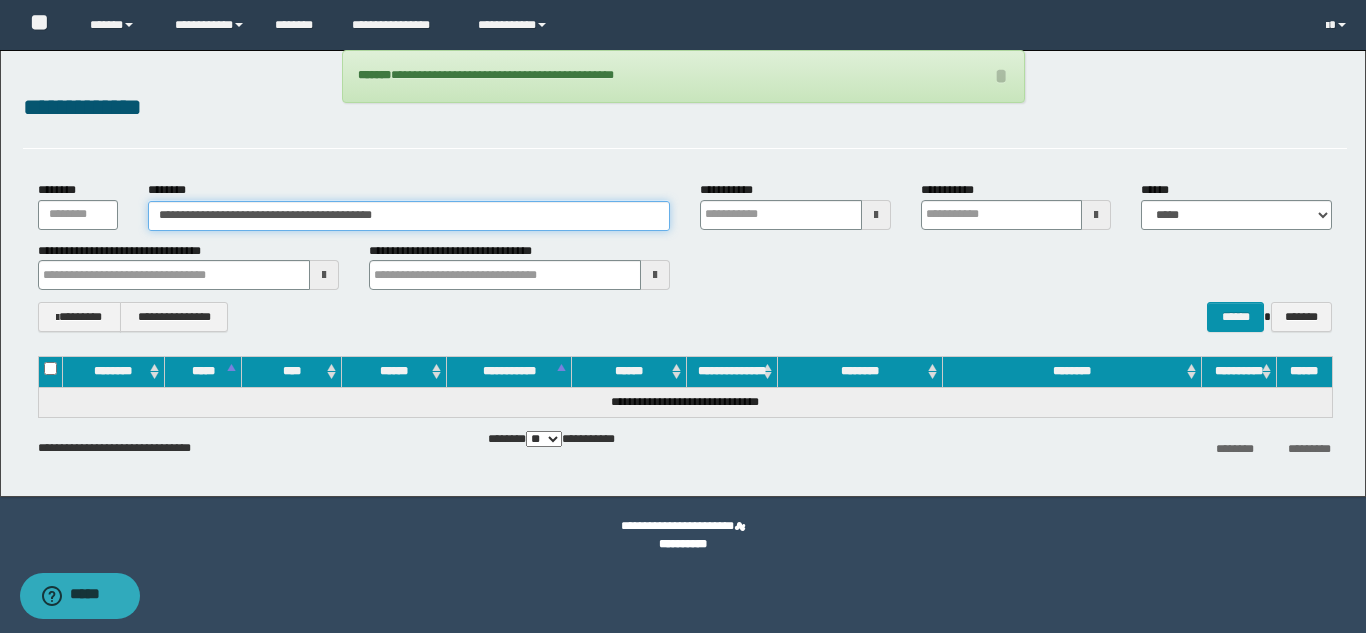 drag, startPoint x: 405, startPoint y: 208, endPoint x: 0, endPoint y: 217, distance: 405.09998 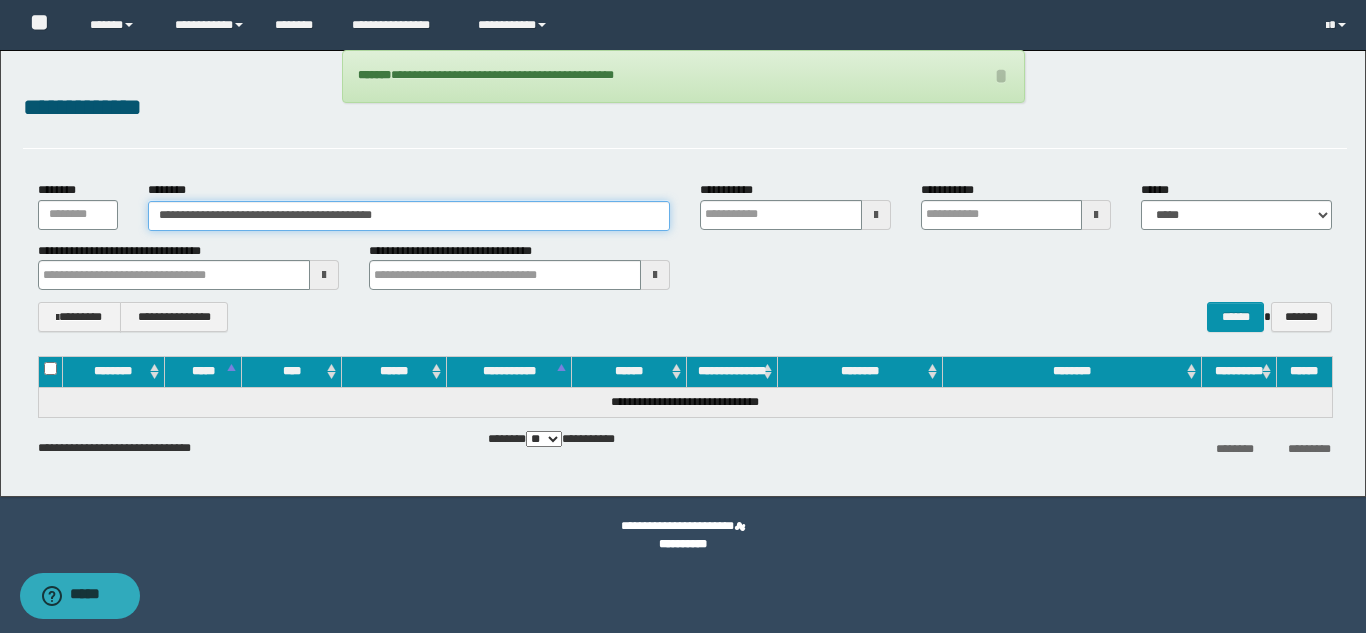 paste 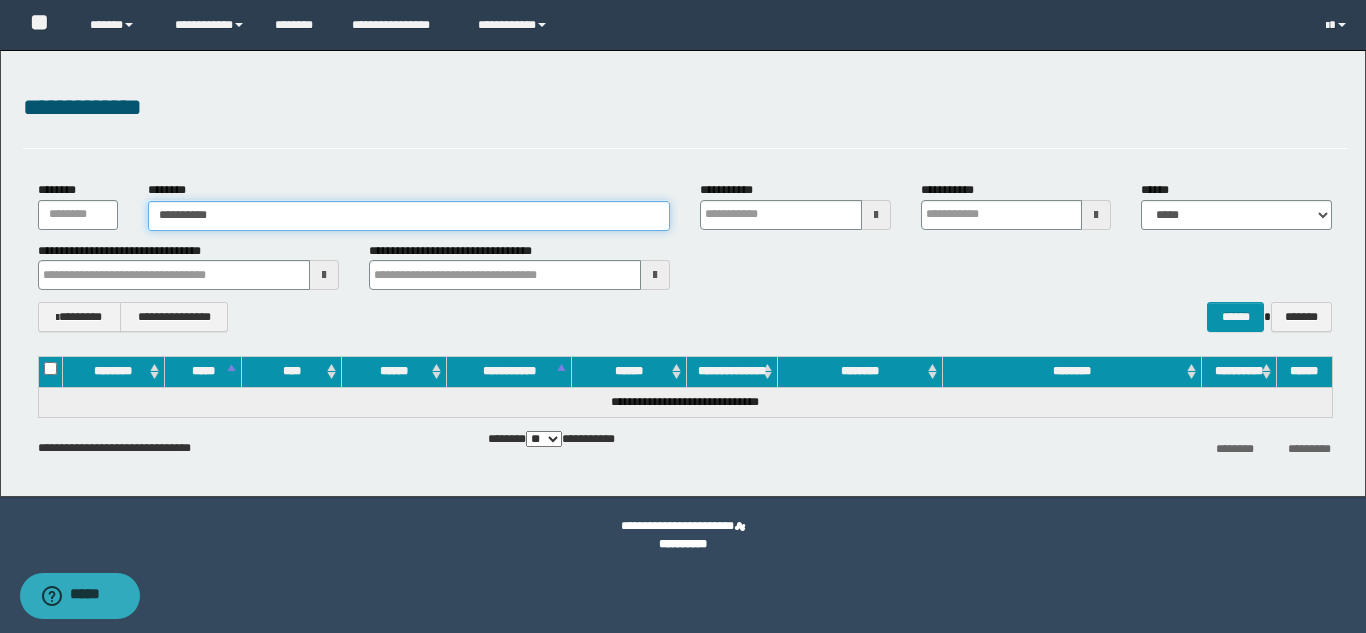 type on "**********" 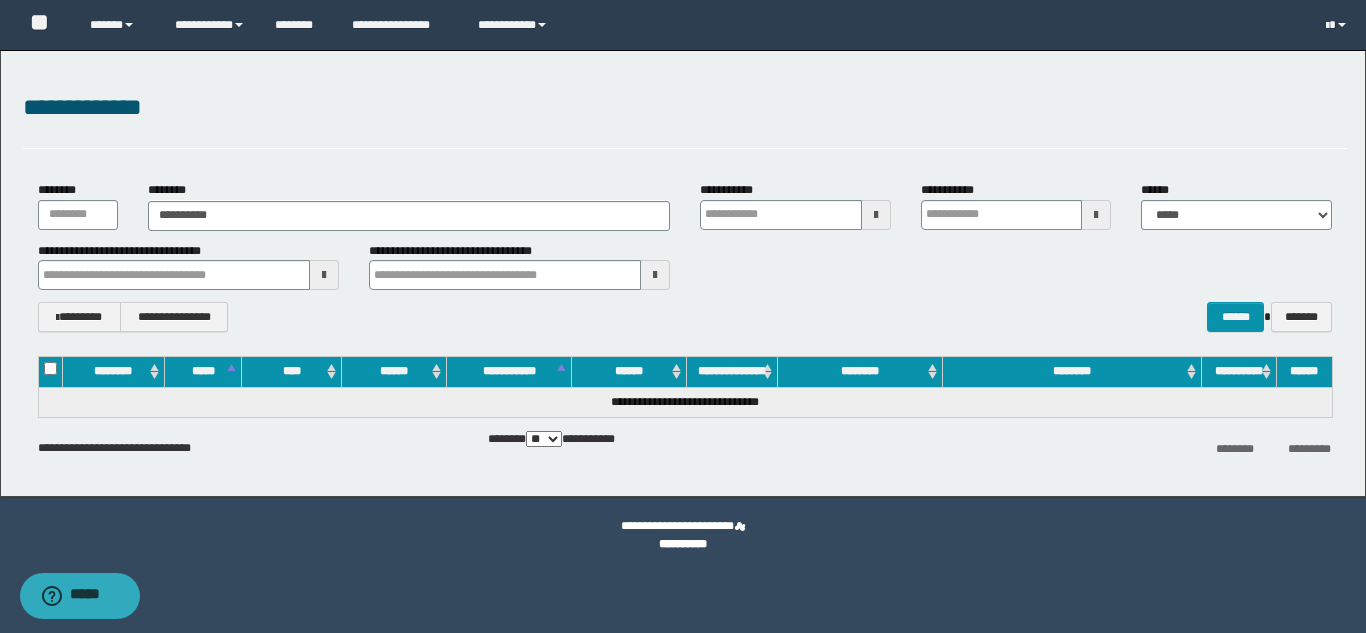 click on "**********" at bounding box center [188, 266] 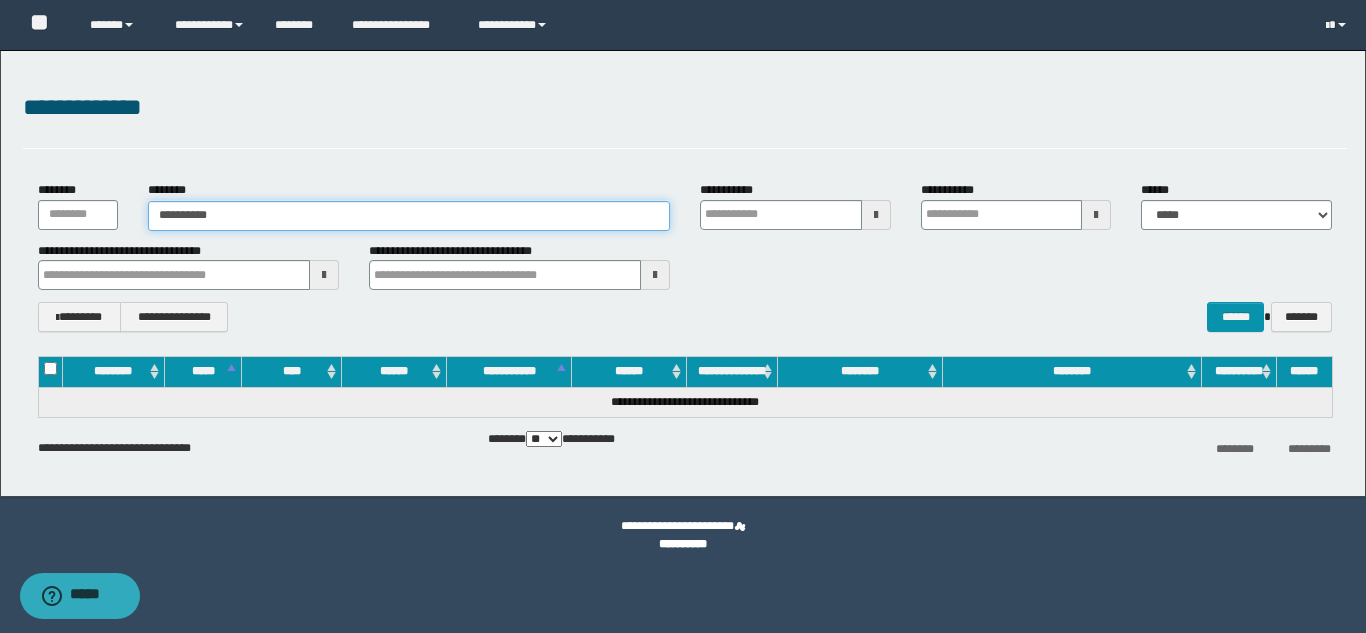 click on "**********" at bounding box center [409, 216] 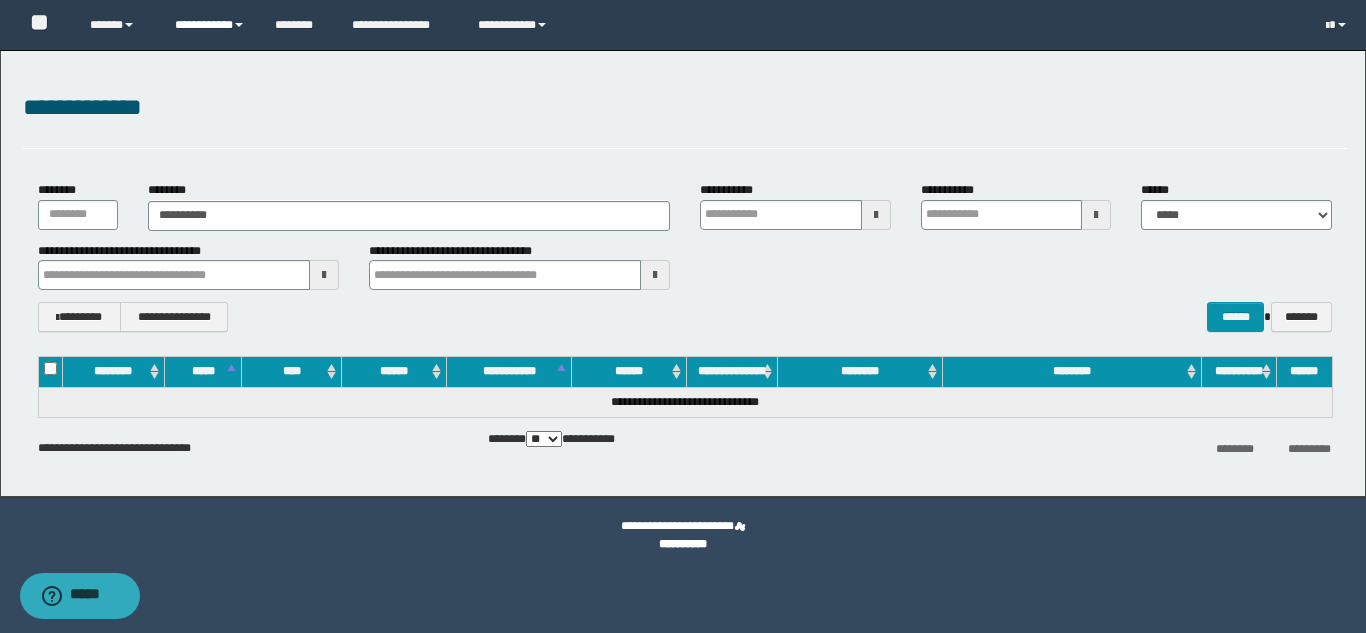 click on "**********" at bounding box center [210, 25] 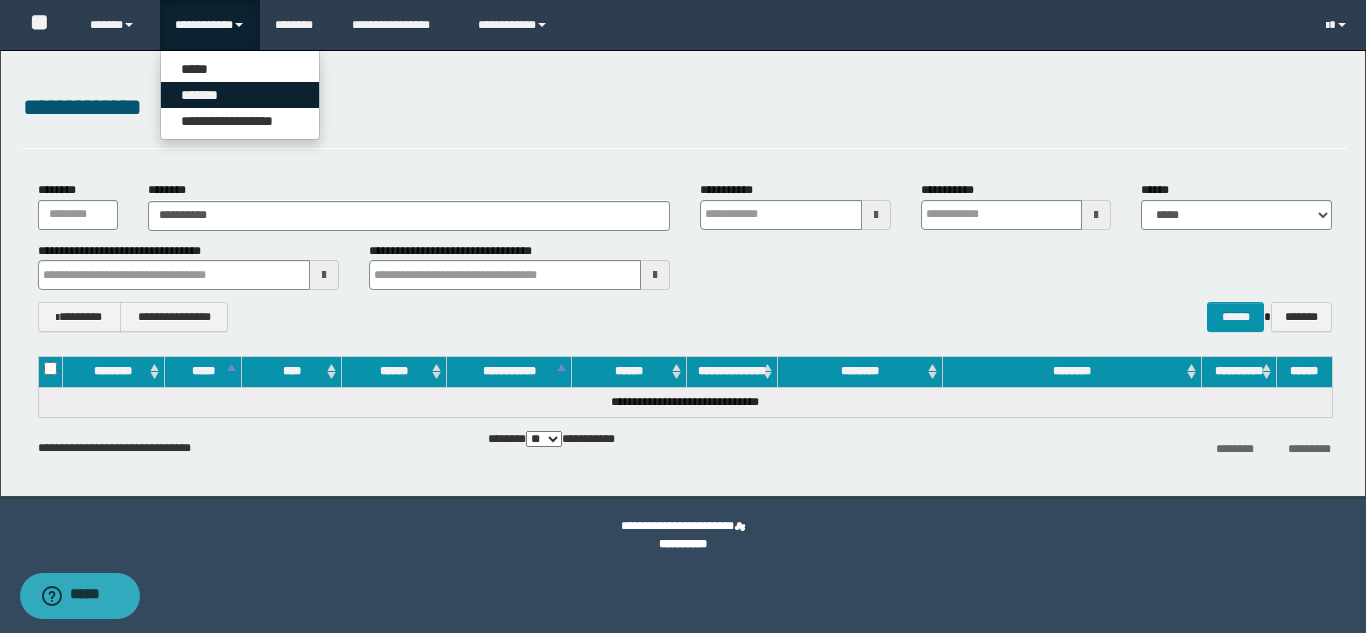click on "*******" at bounding box center [240, 95] 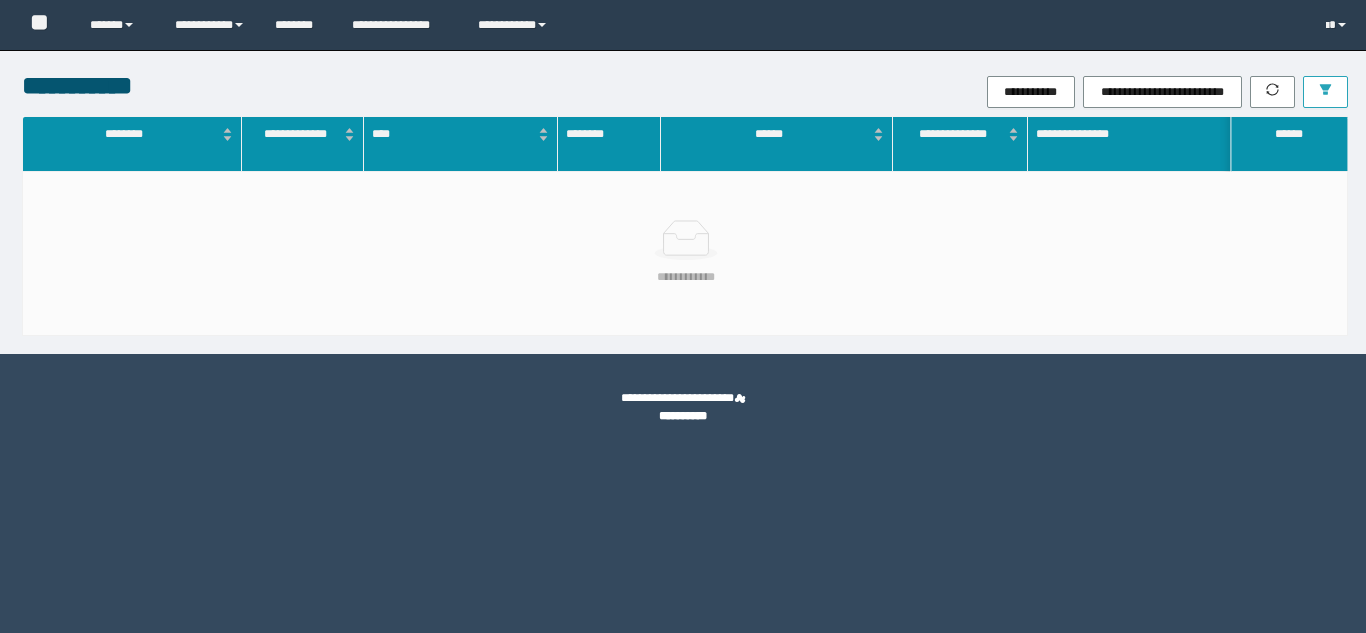 scroll, scrollTop: 0, scrollLeft: 0, axis: both 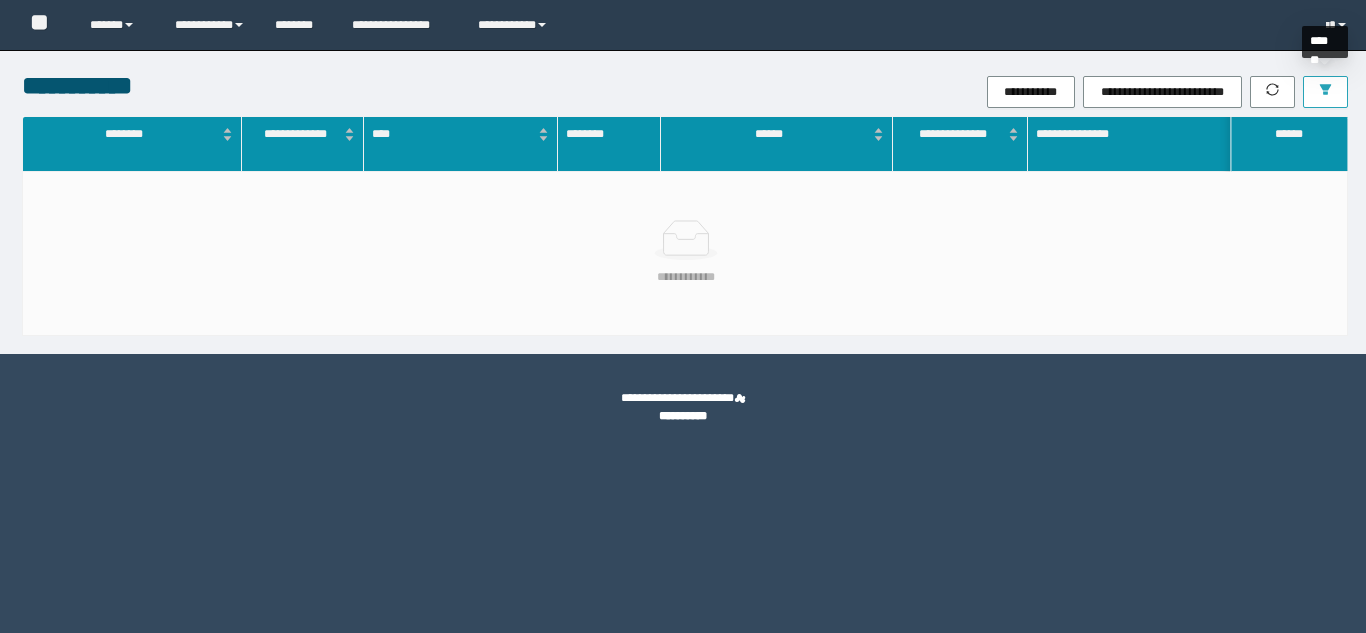 click 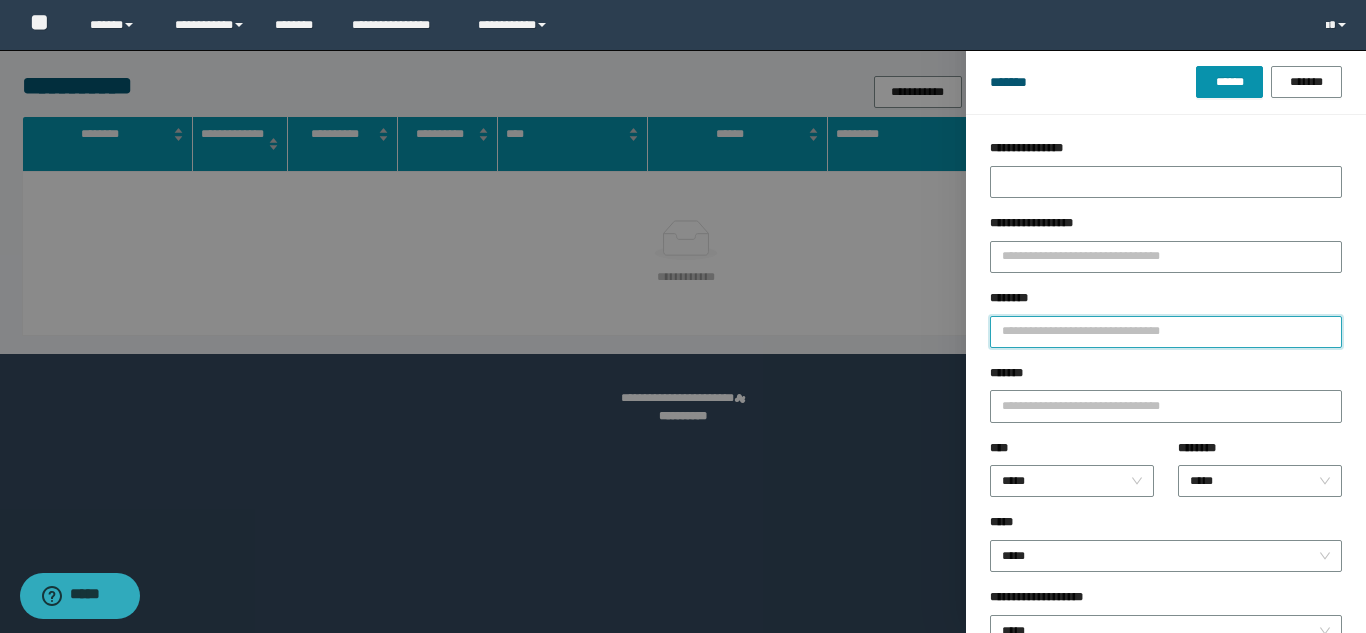 click on "********" at bounding box center (1166, 332) 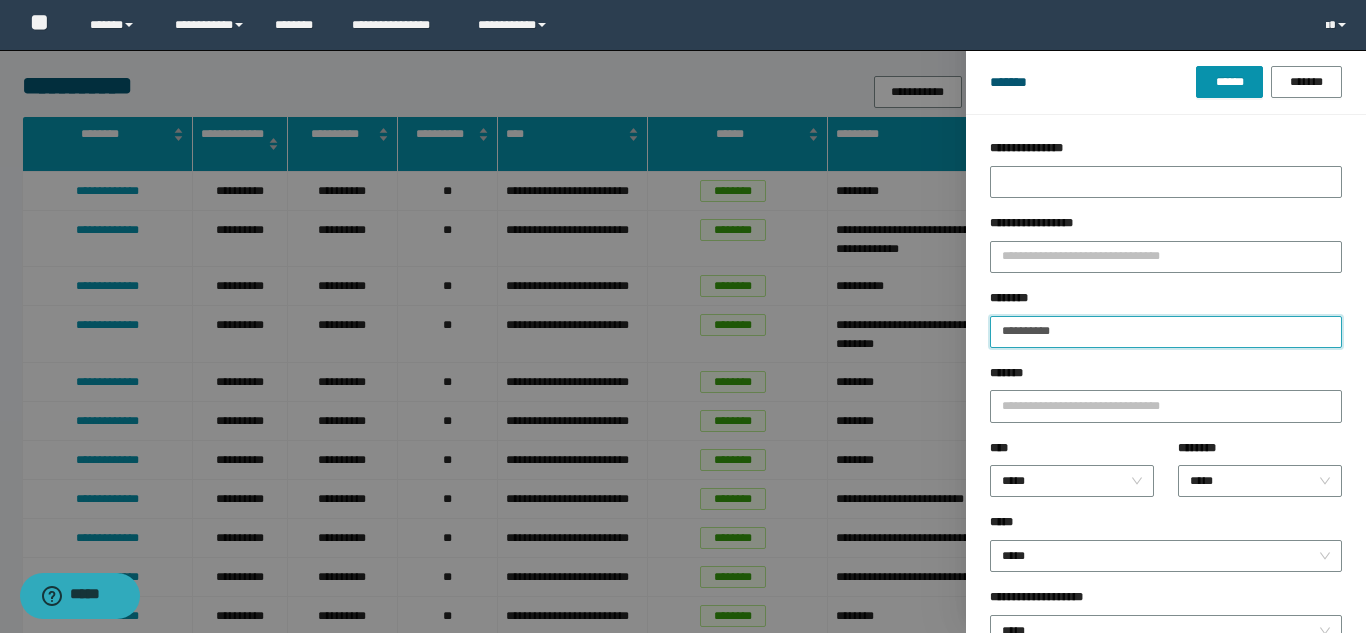 type on "**********" 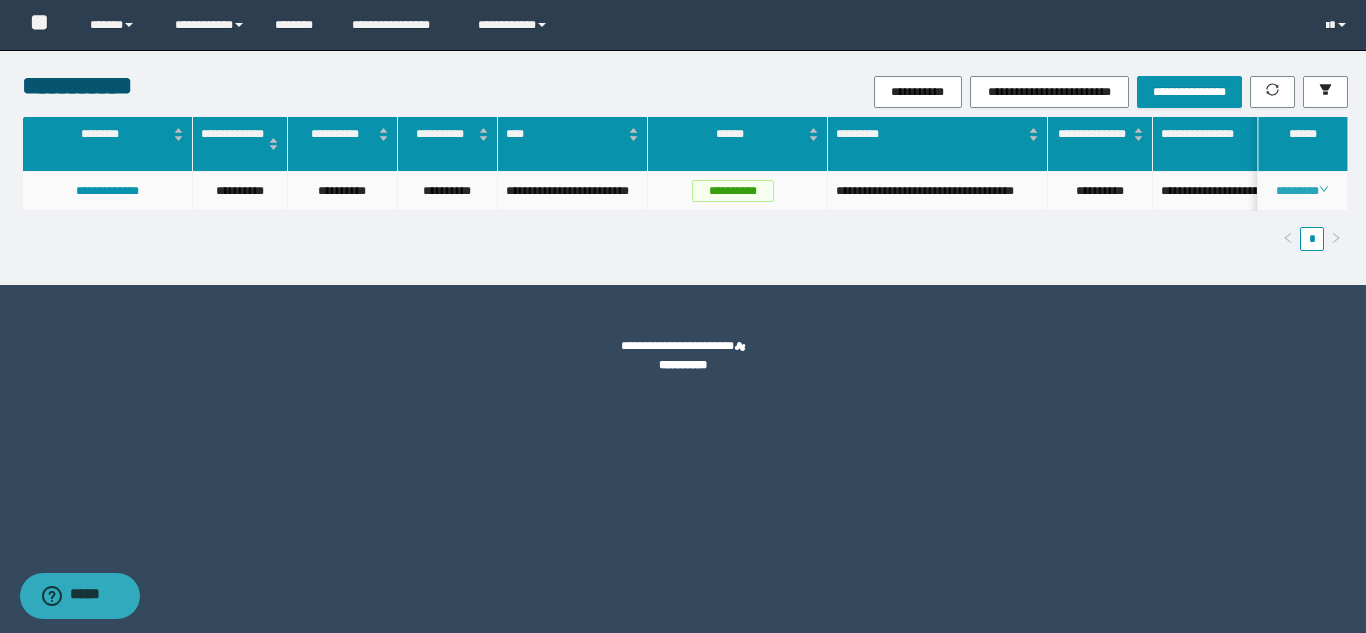 click on "********" at bounding box center [1302, 191] 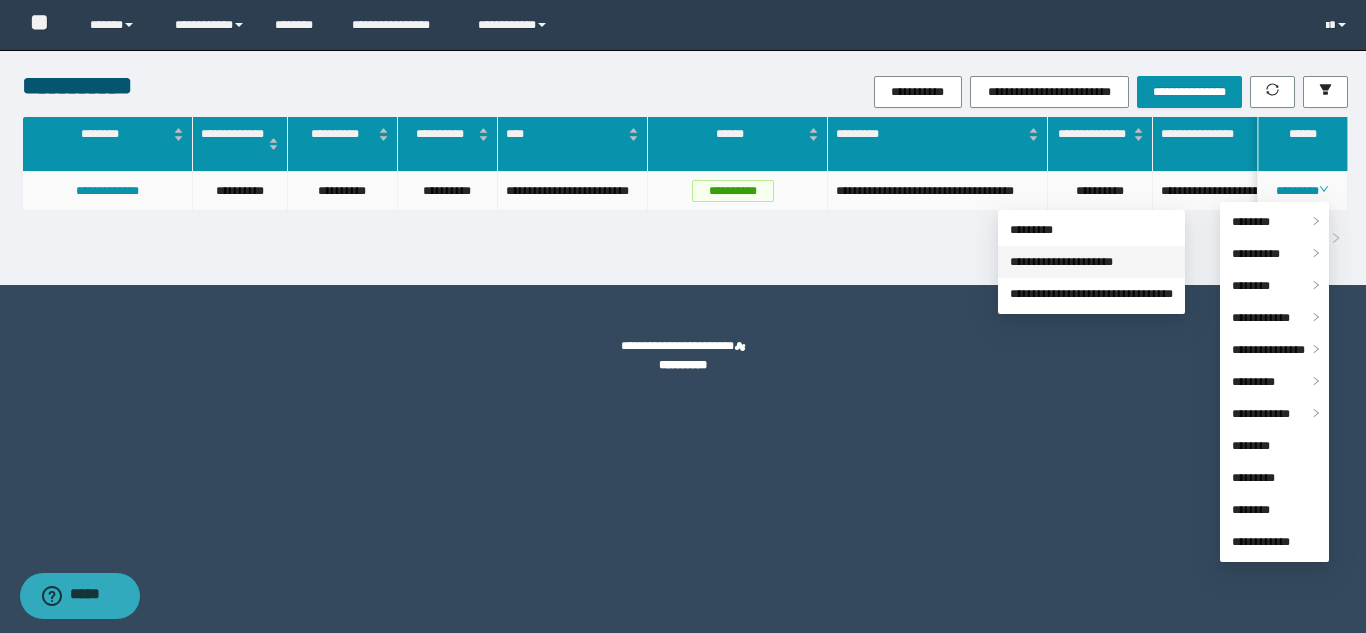 click on "**********" at bounding box center (1061, 262) 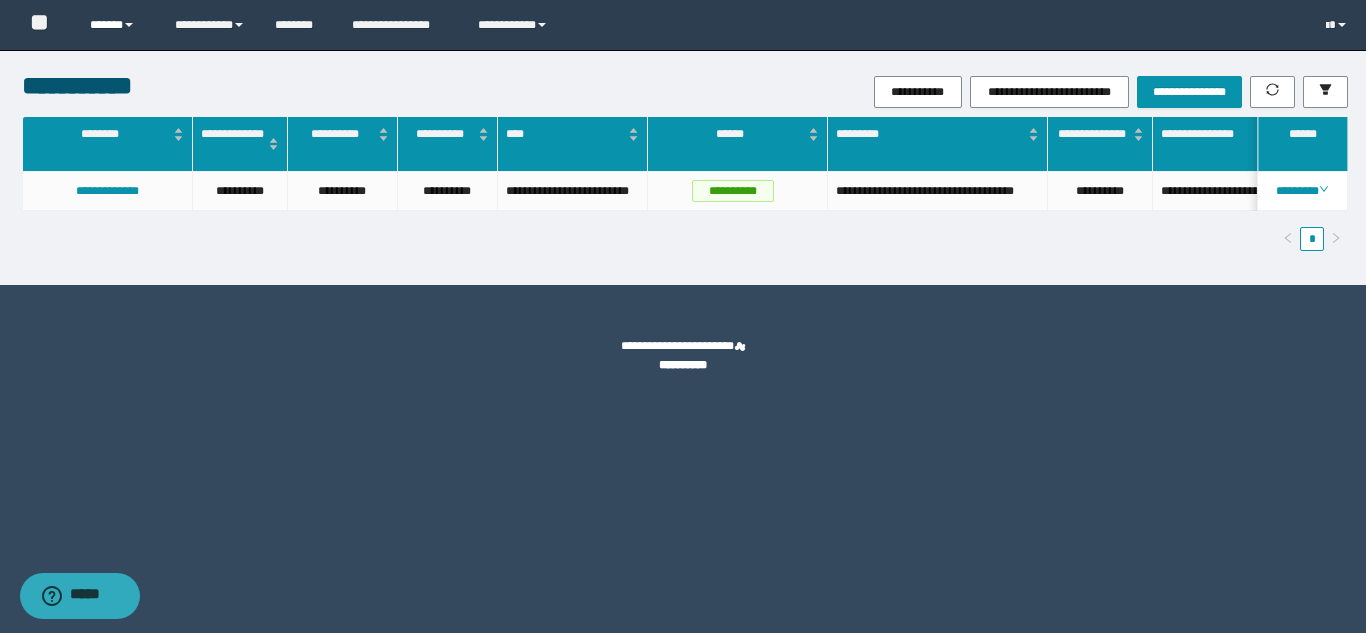 drag, startPoint x: 142, startPoint y: 20, endPoint x: 150, endPoint y: 35, distance: 17 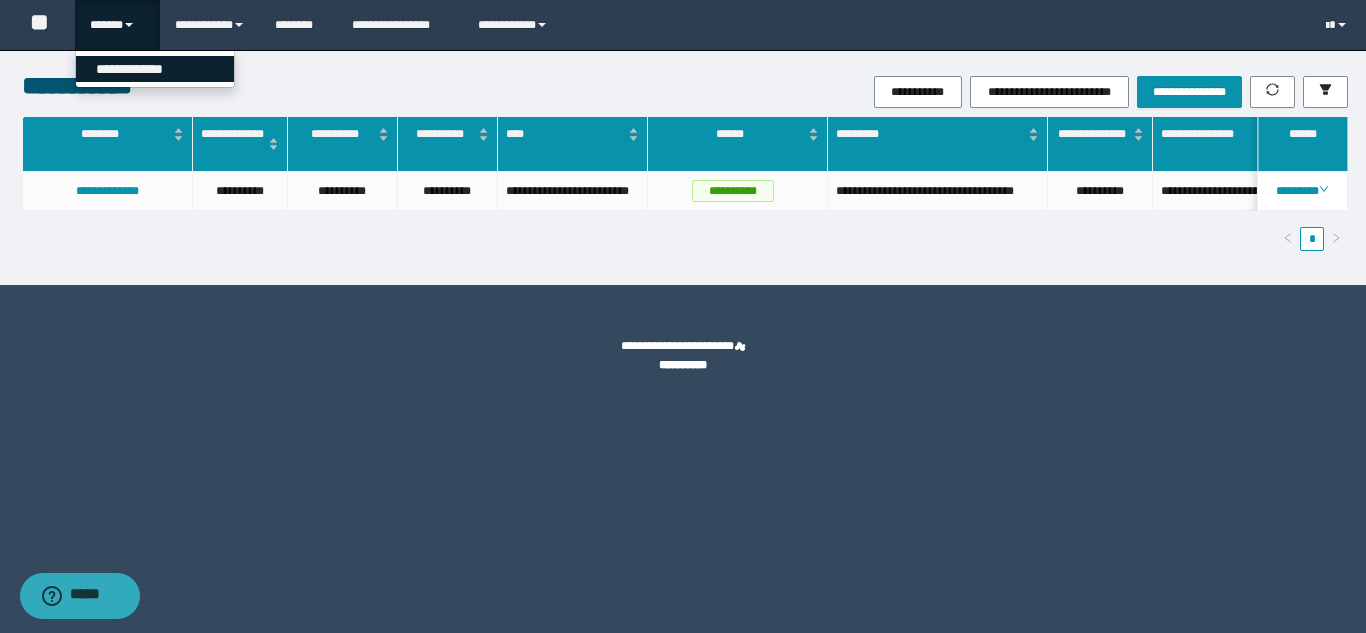 click on "**********" at bounding box center (155, 69) 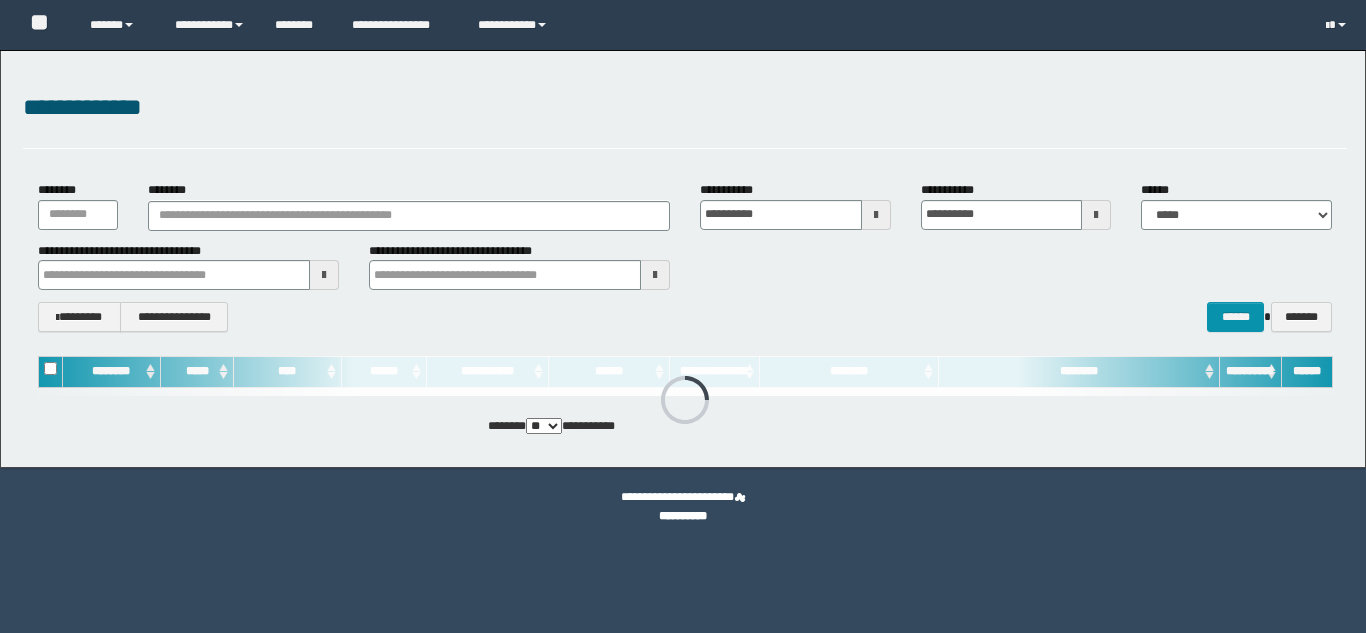 scroll, scrollTop: 0, scrollLeft: 0, axis: both 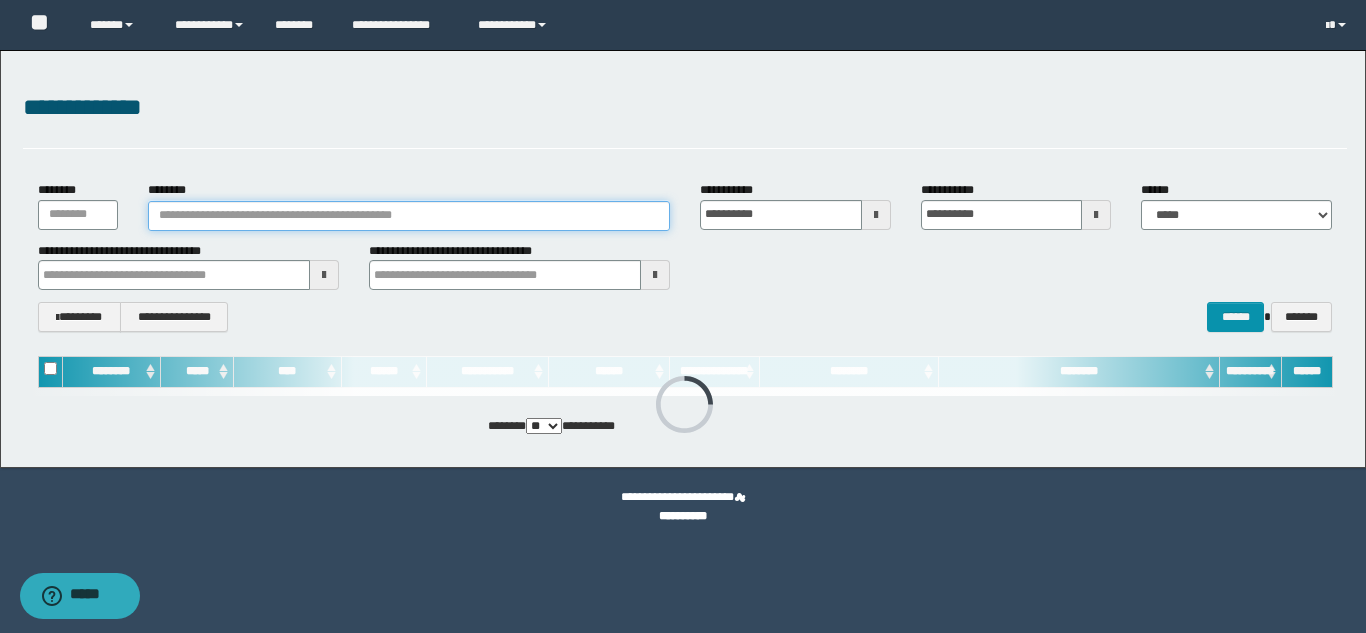 click on "********" at bounding box center [409, 216] 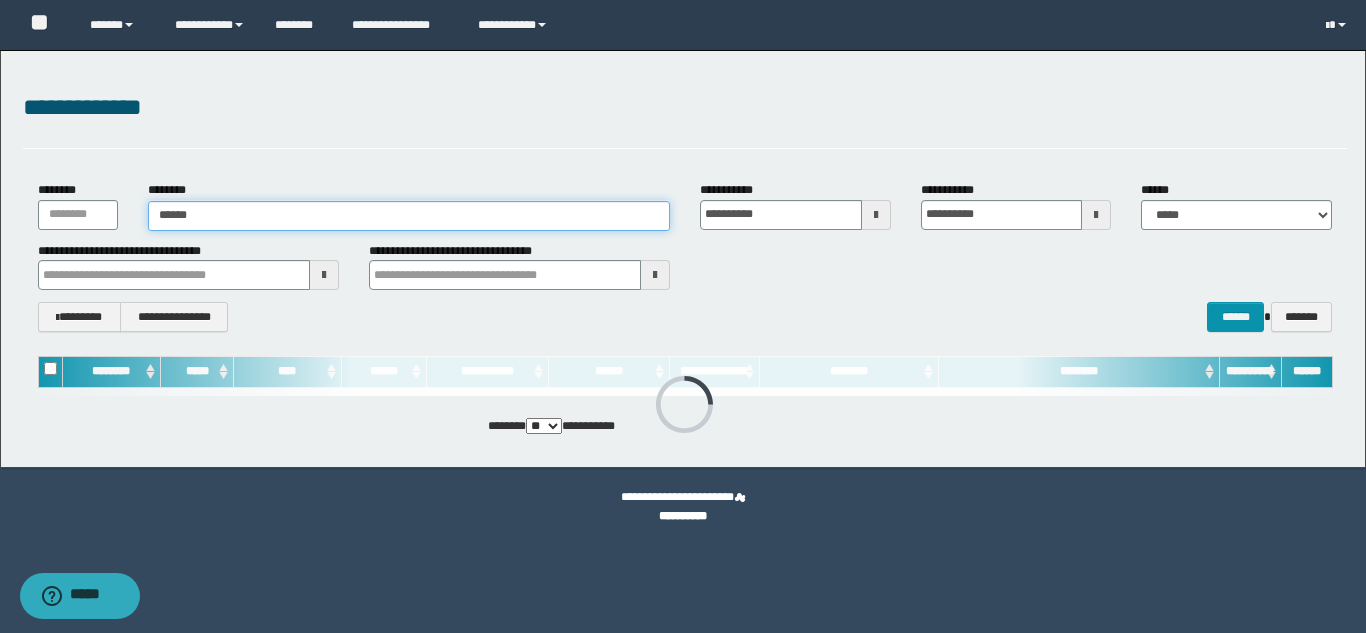 type on "*******" 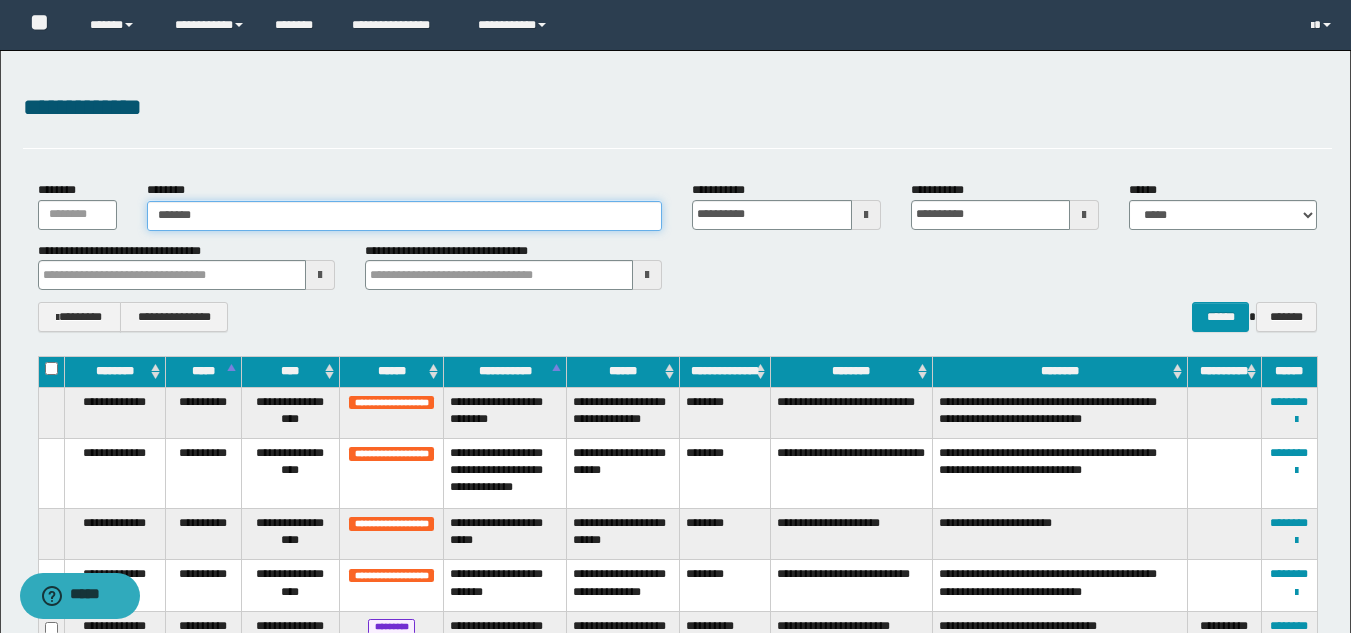 type on "*******" 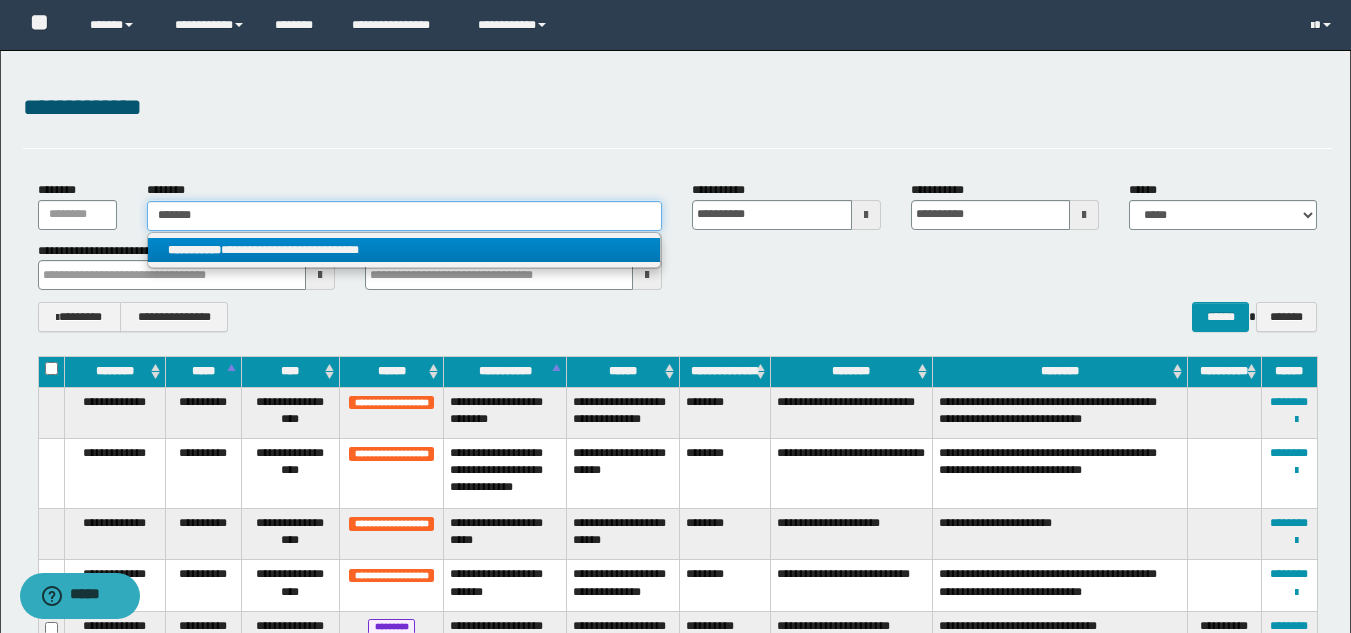 type on "*******" 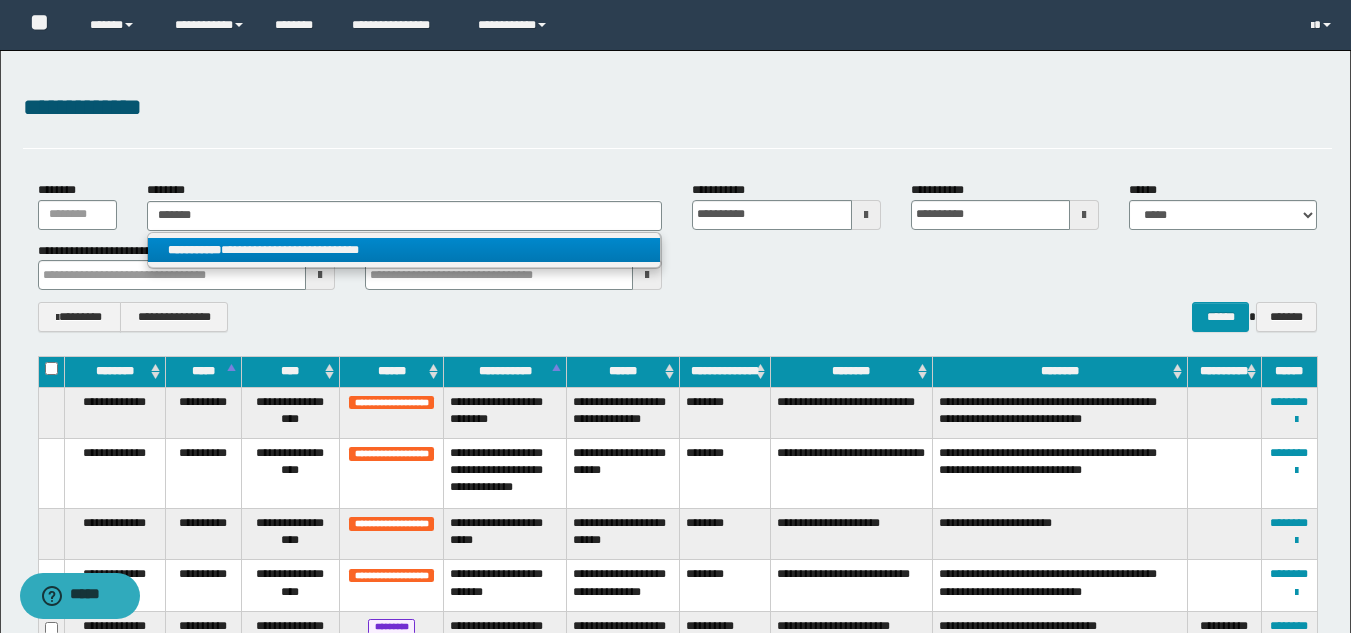 click on "**********" at bounding box center (404, 250) 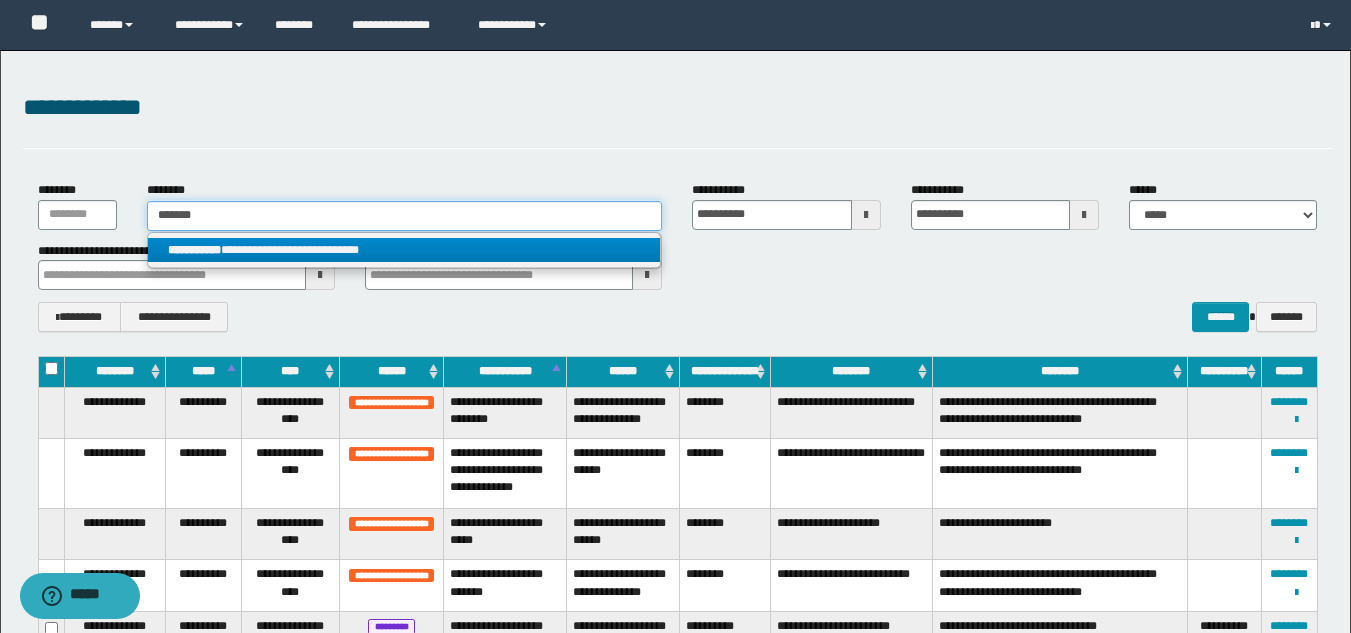 type 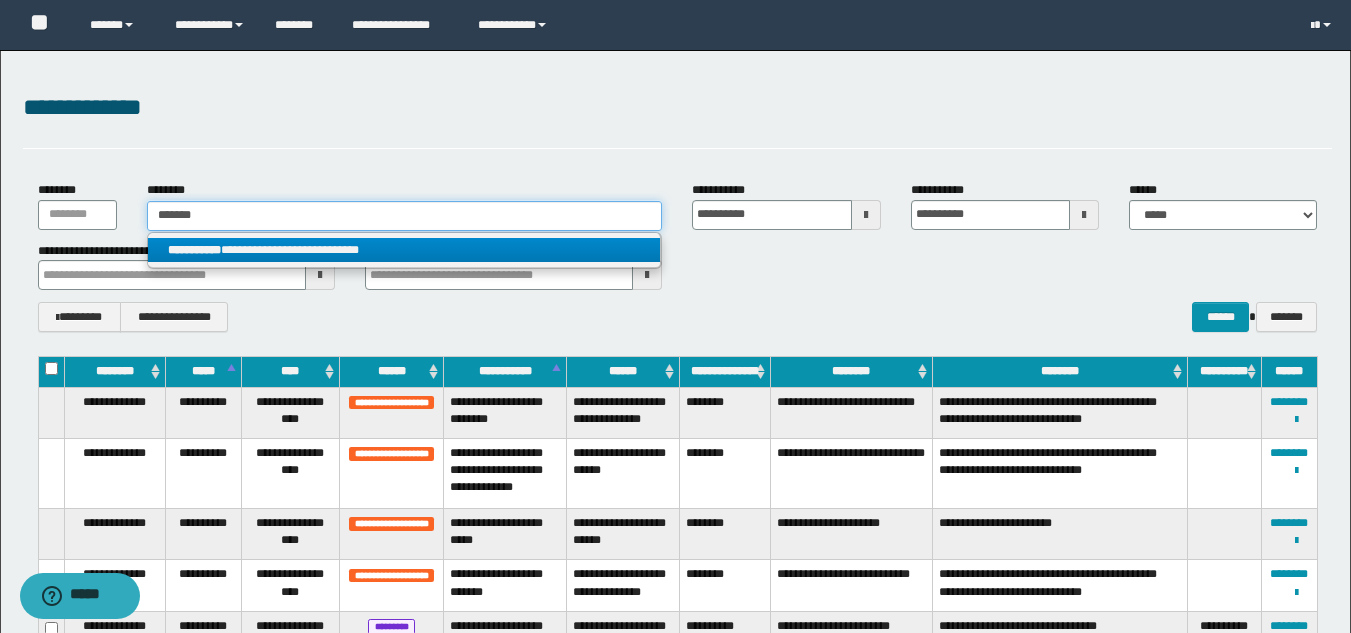 type on "**********" 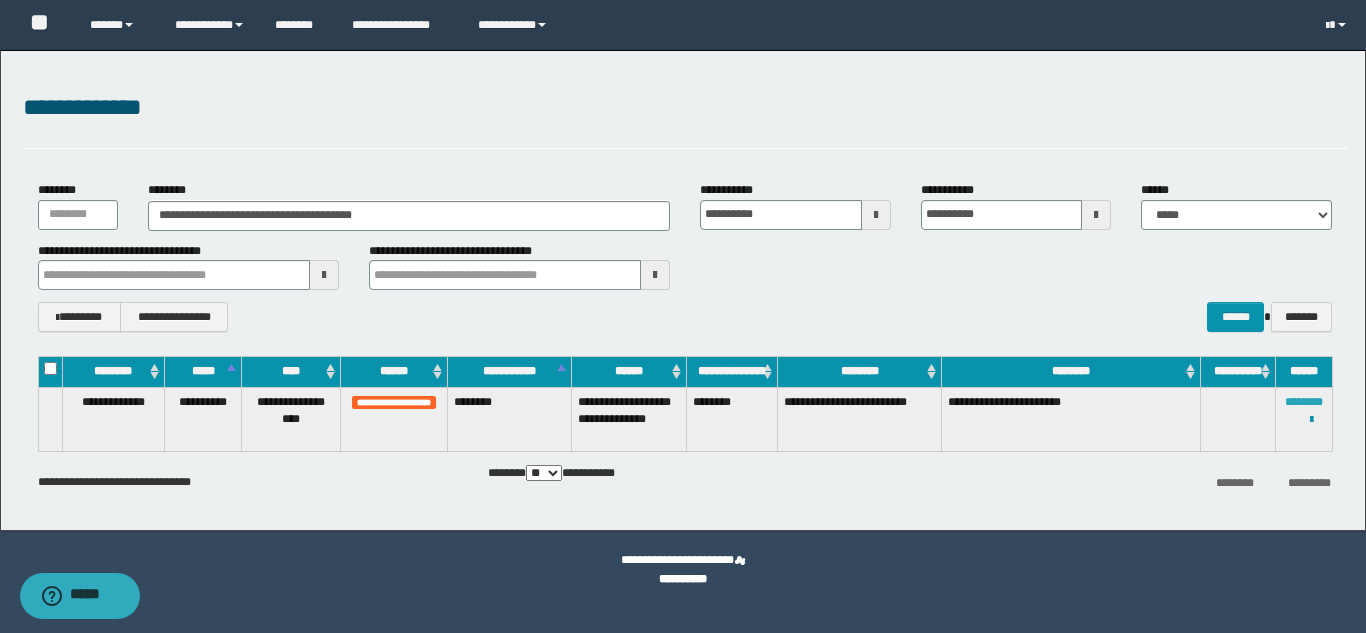 click on "********" at bounding box center (1304, 402) 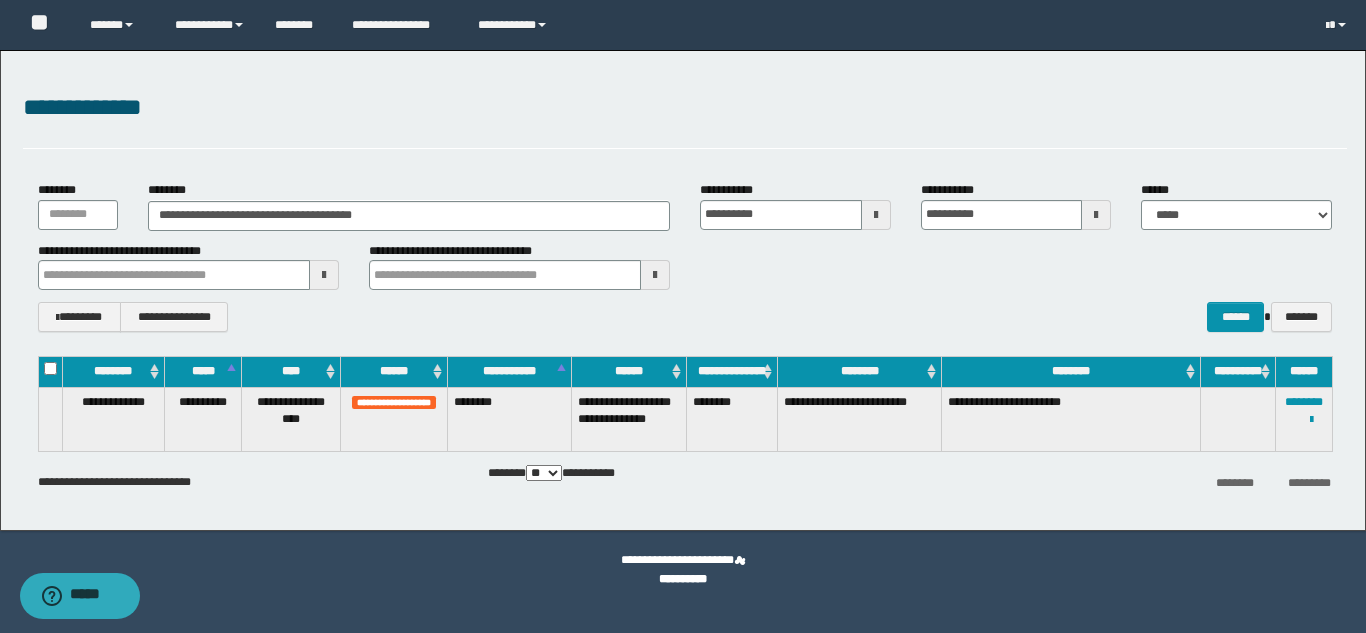 drag, startPoint x: 422, startPoint y: 131, endPoint x: 444, endPoint y: 93, distance: 43.908997 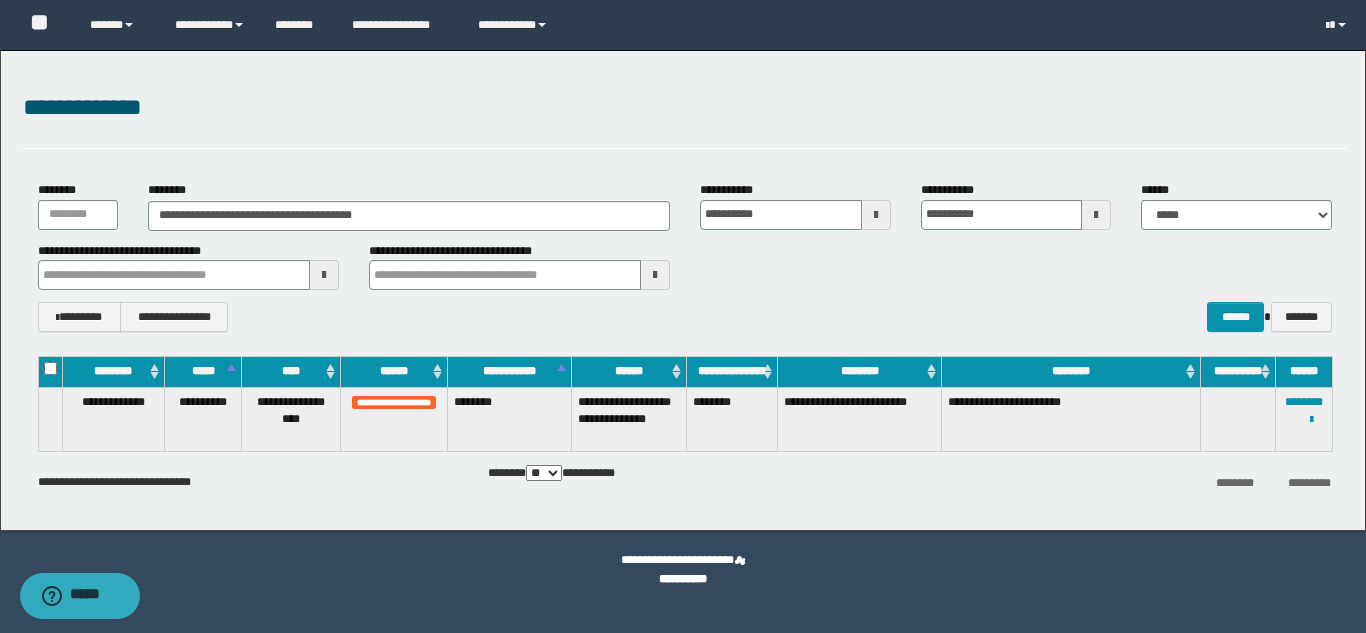 click on "**********" at bounding box center (685, 119) 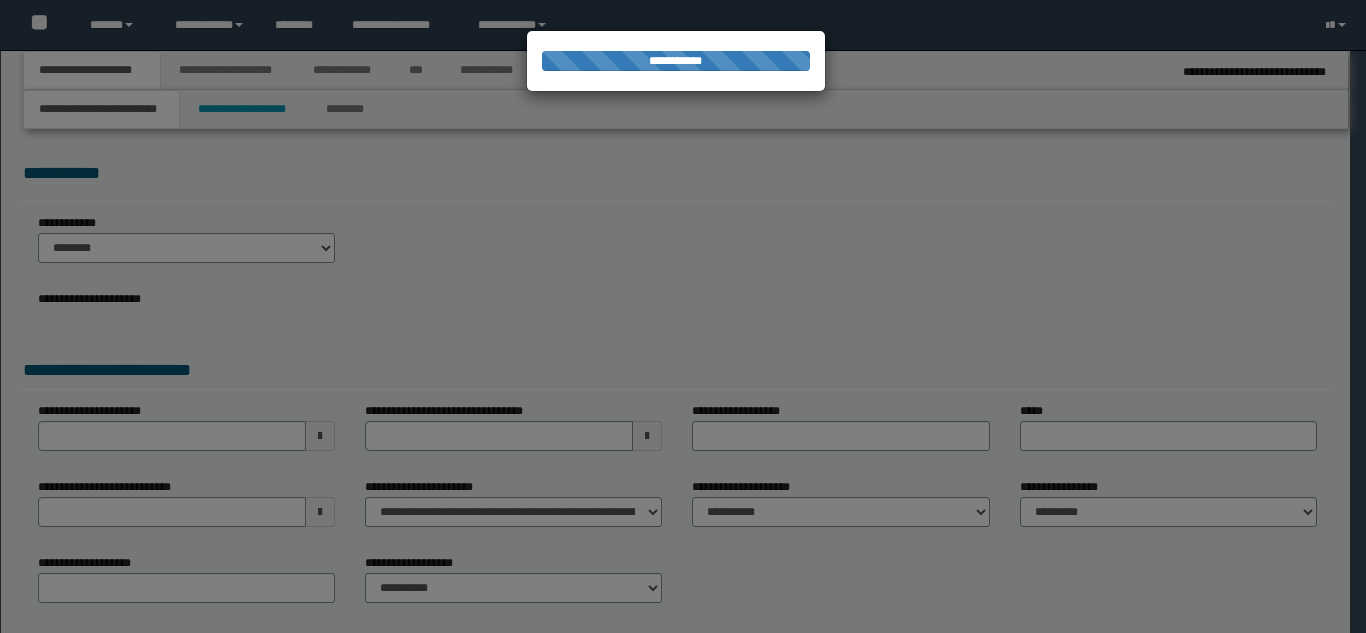 scroll, scrollTop: 0, scrollLeft: 0, axis: both 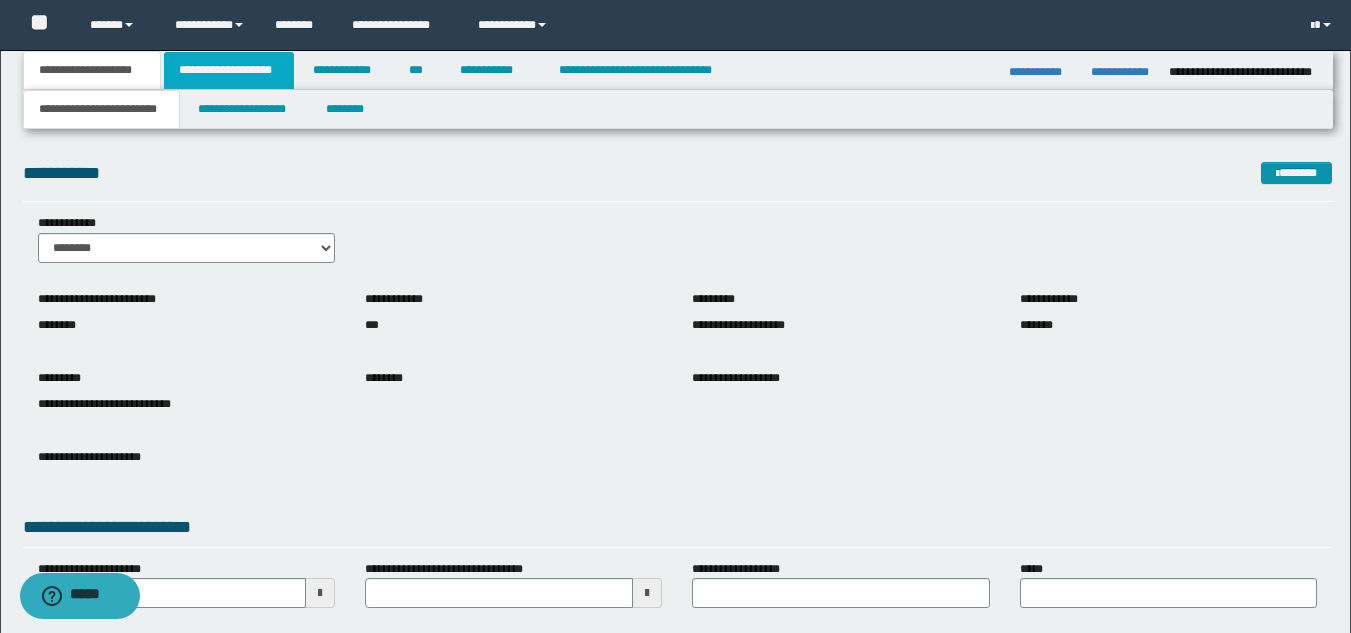 drag, startPoint x: 253, startPoint y: 64, endPoint x: 281, endPoint y: 78, distance: 31.304953 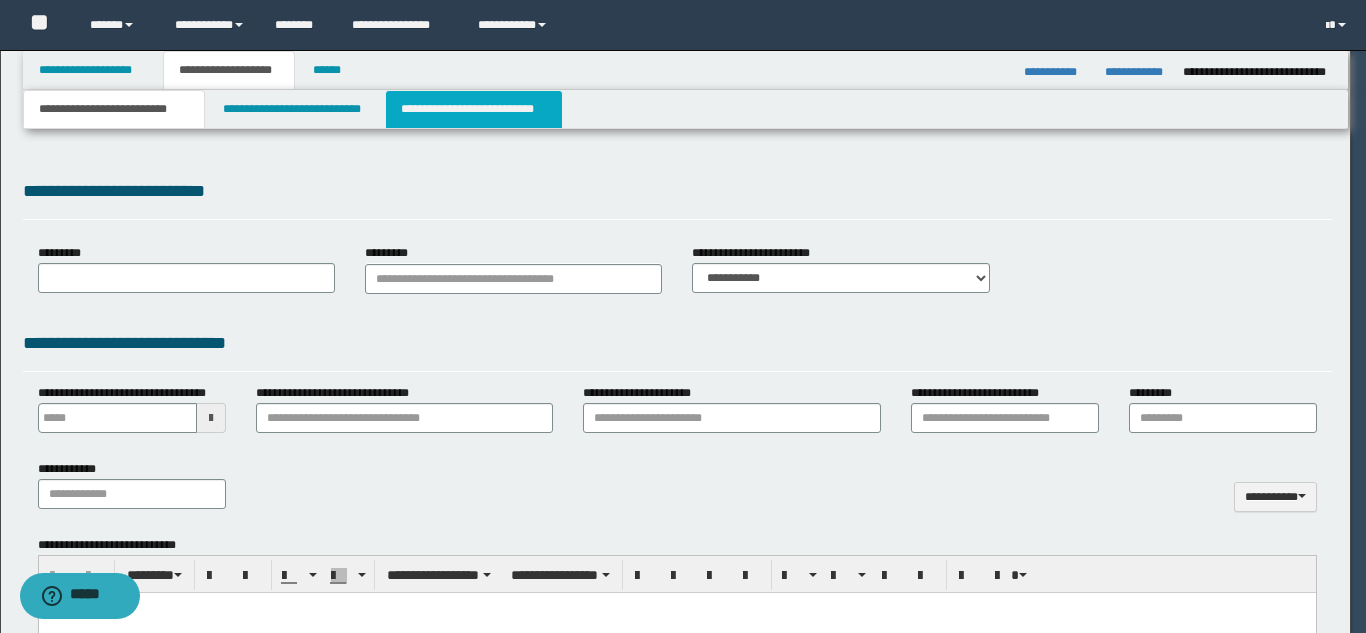 select on "*" 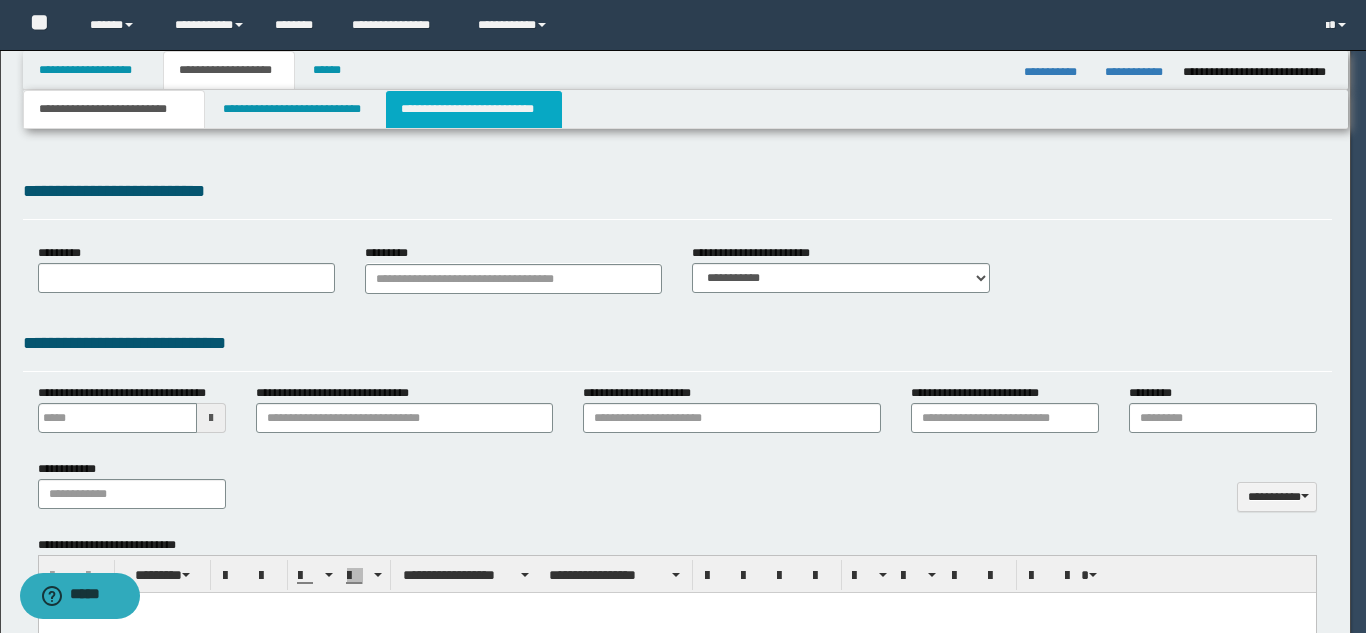 scroll, scrollTop: 0, scrollLeft: 0, axis: both 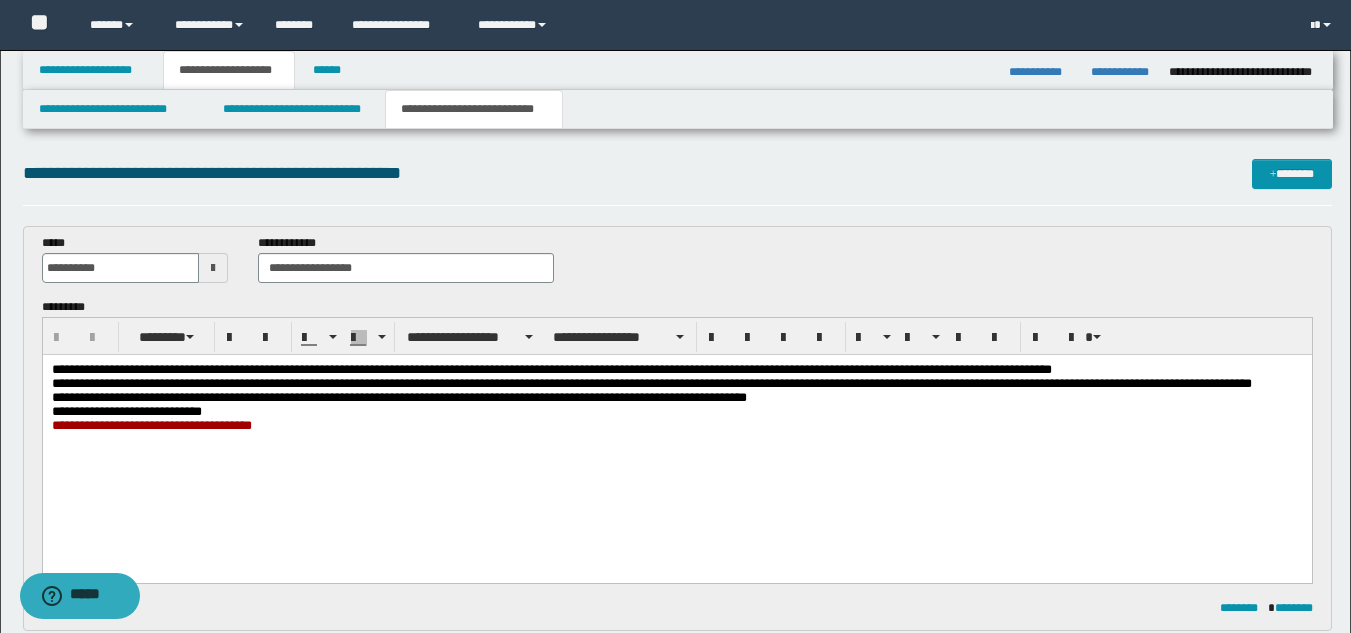 click at bounding box center [676, 440] 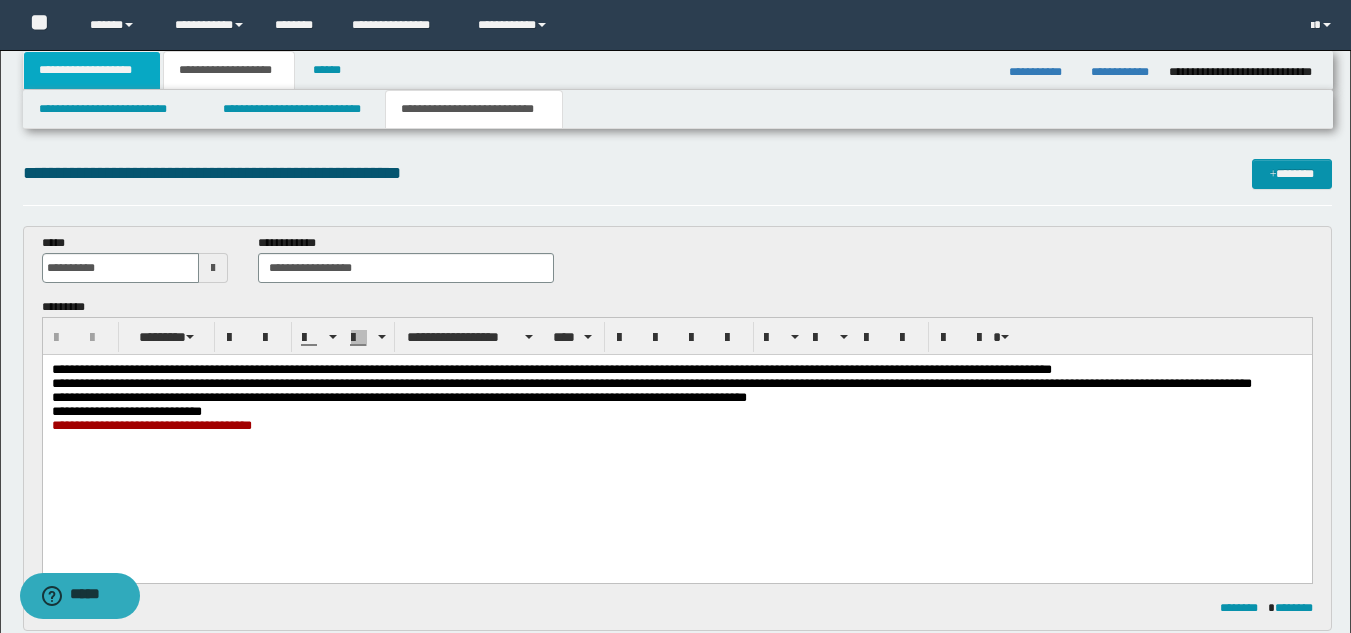 click on "**********" at bounding box center (92, 70) 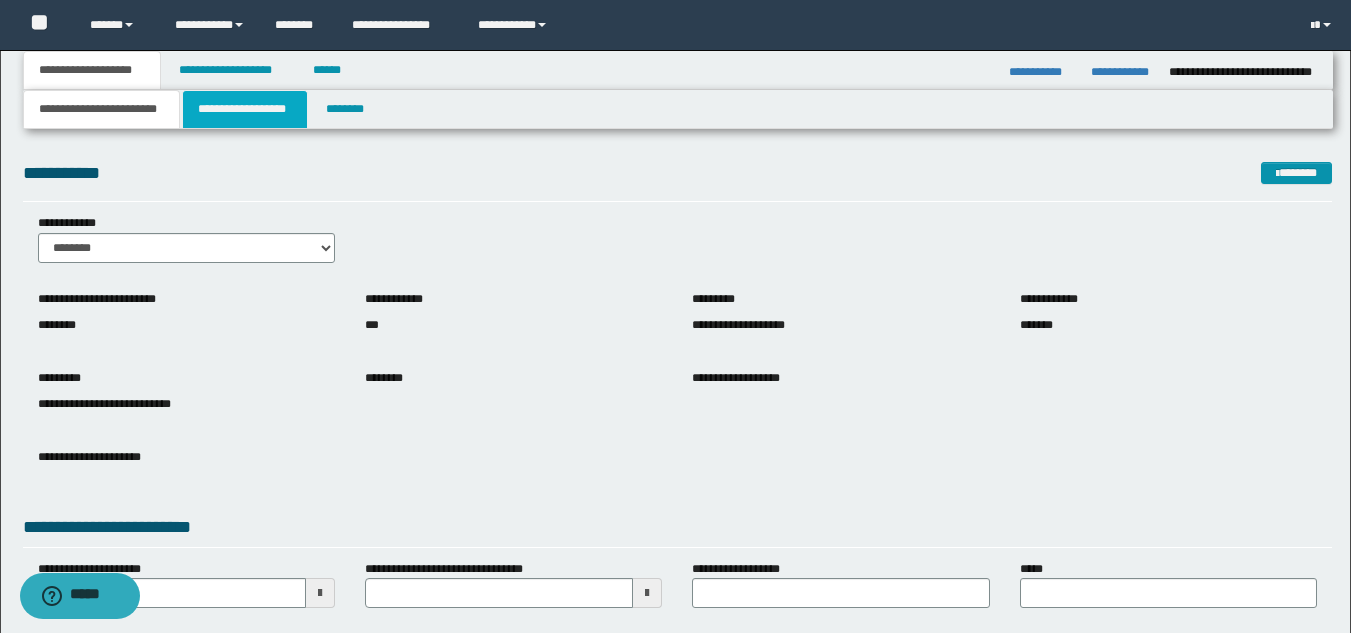 click on "**********" at bounding box center (245, 109) 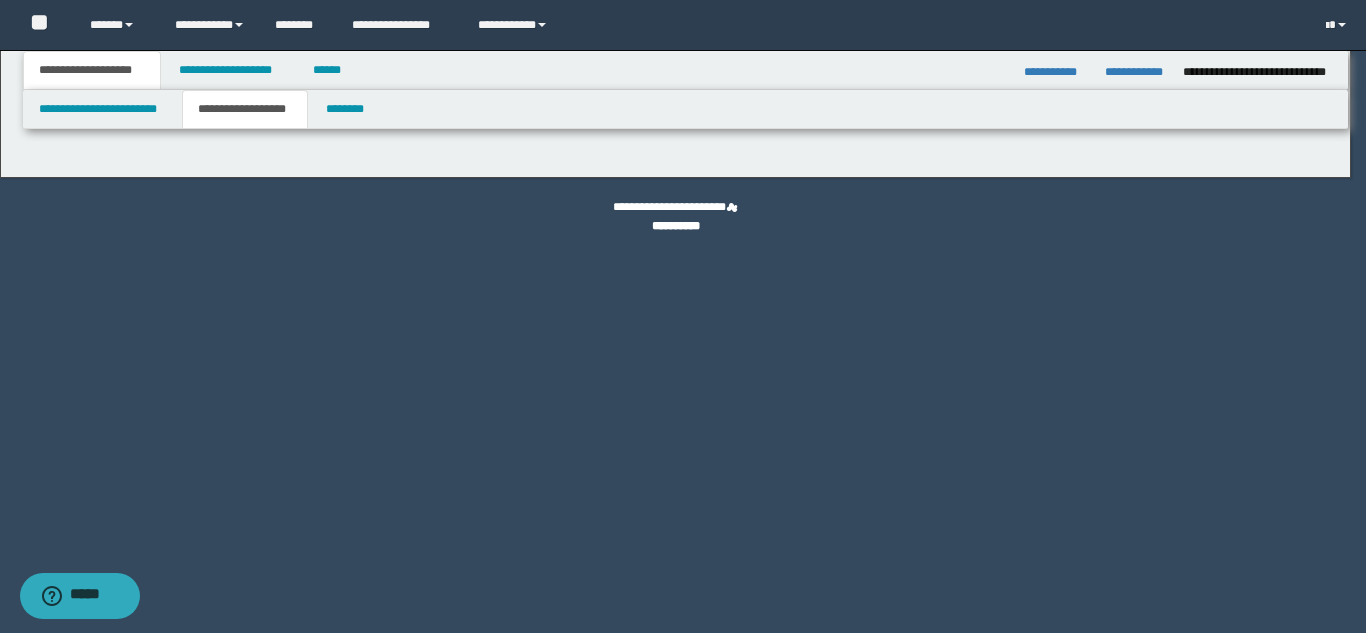 click on "**********" at bounding box center (683, 316) 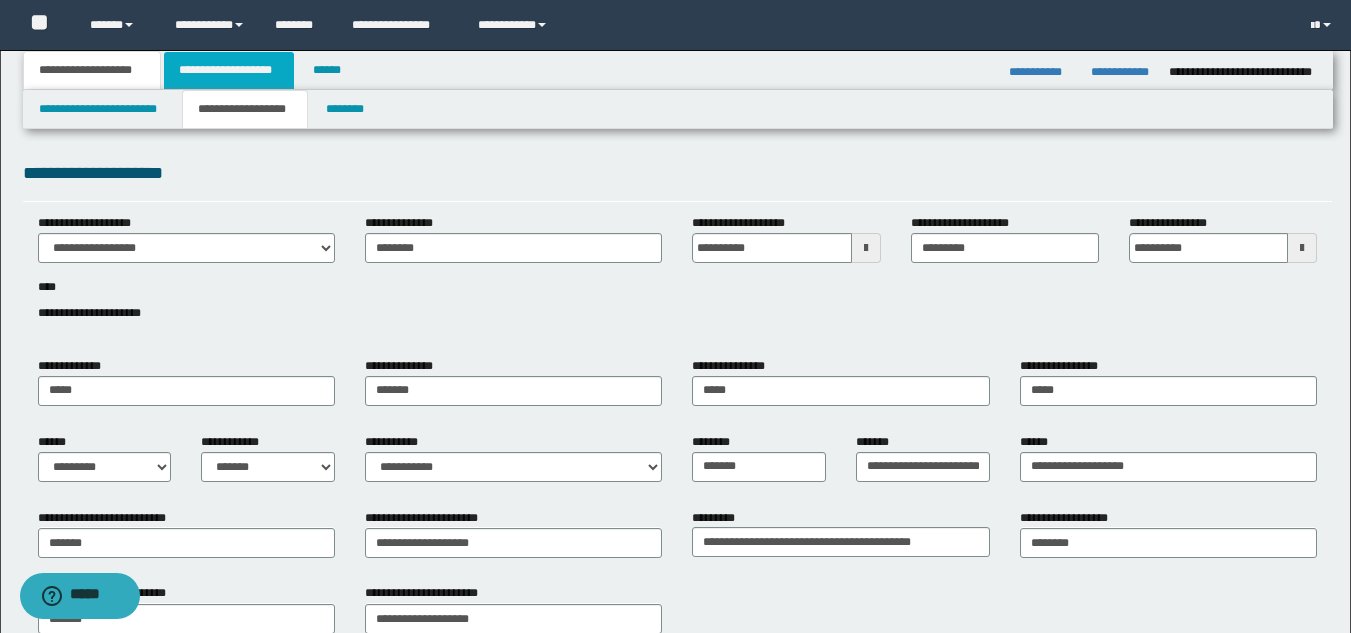 click on "**********" at bounding box center (229, 70) 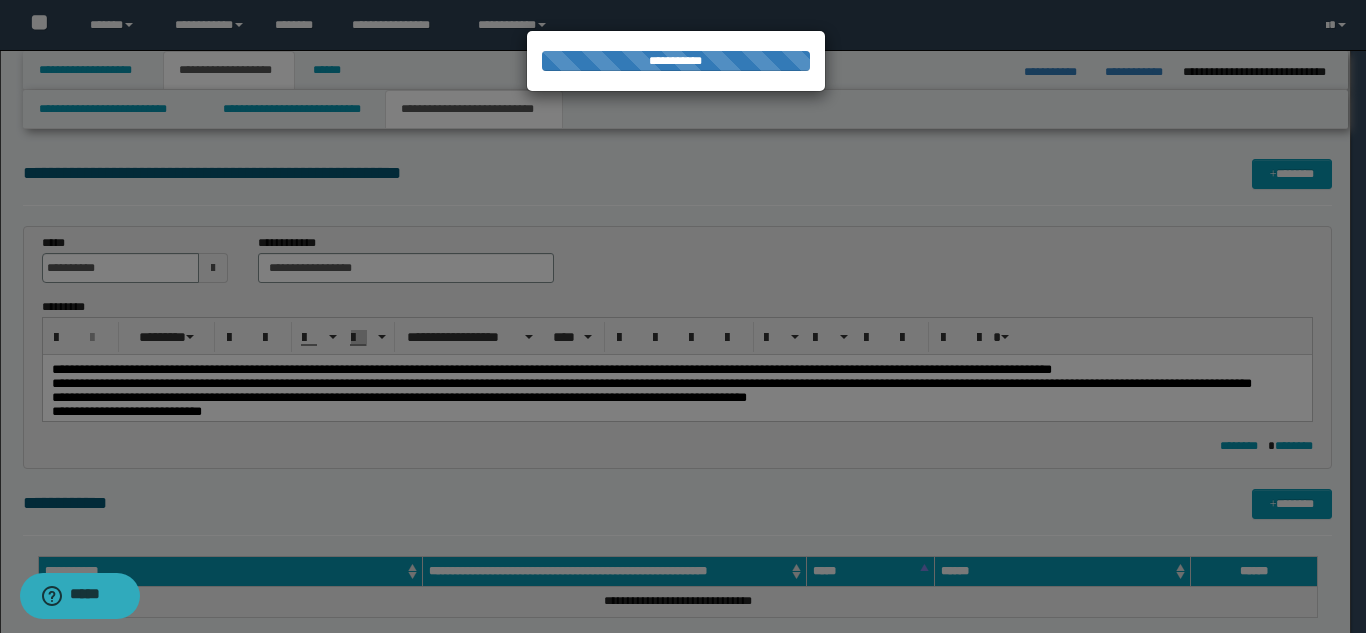 click on "**********" at bounding box center [474, 109] 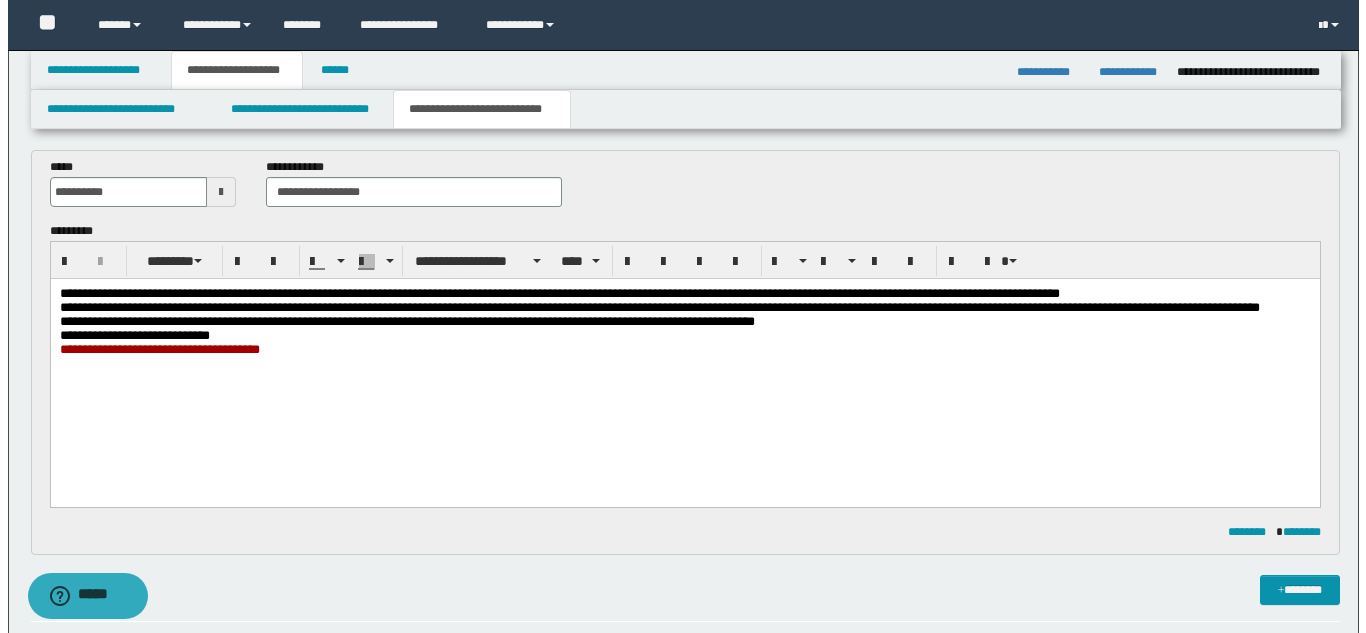 scroll, scrollTop: 200, scrollLeft: 0, axis: vertical 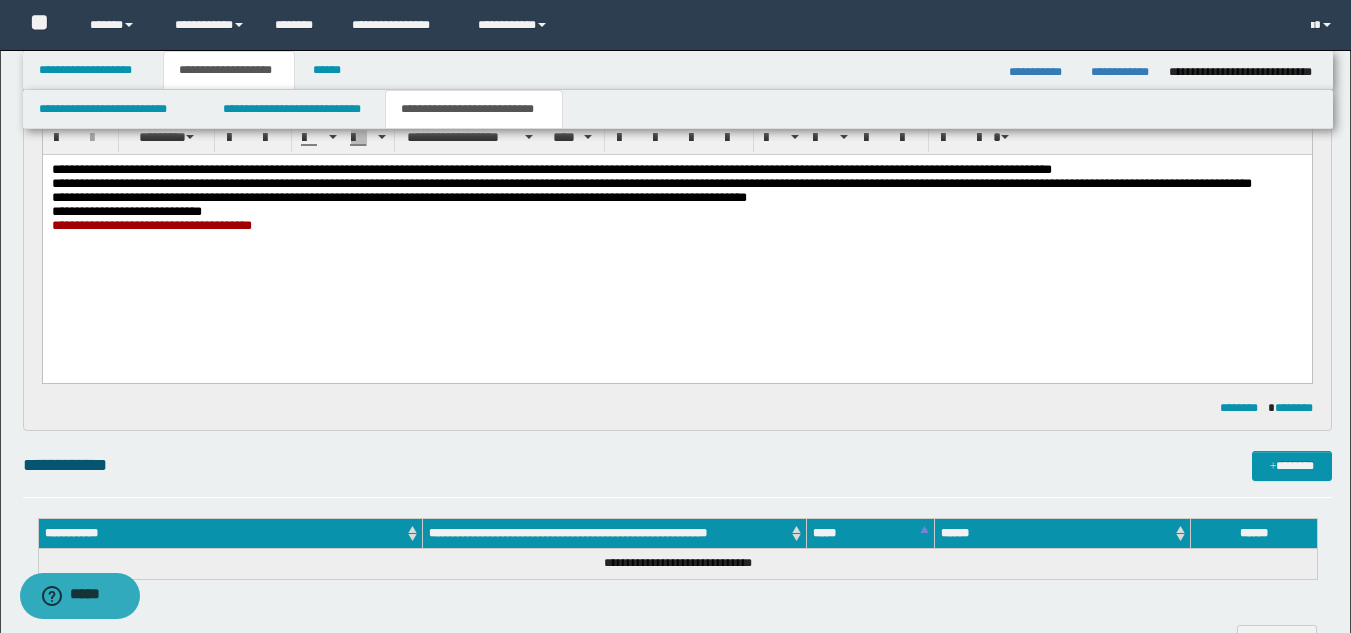 click on "**********" at bounding box center (676, 226) 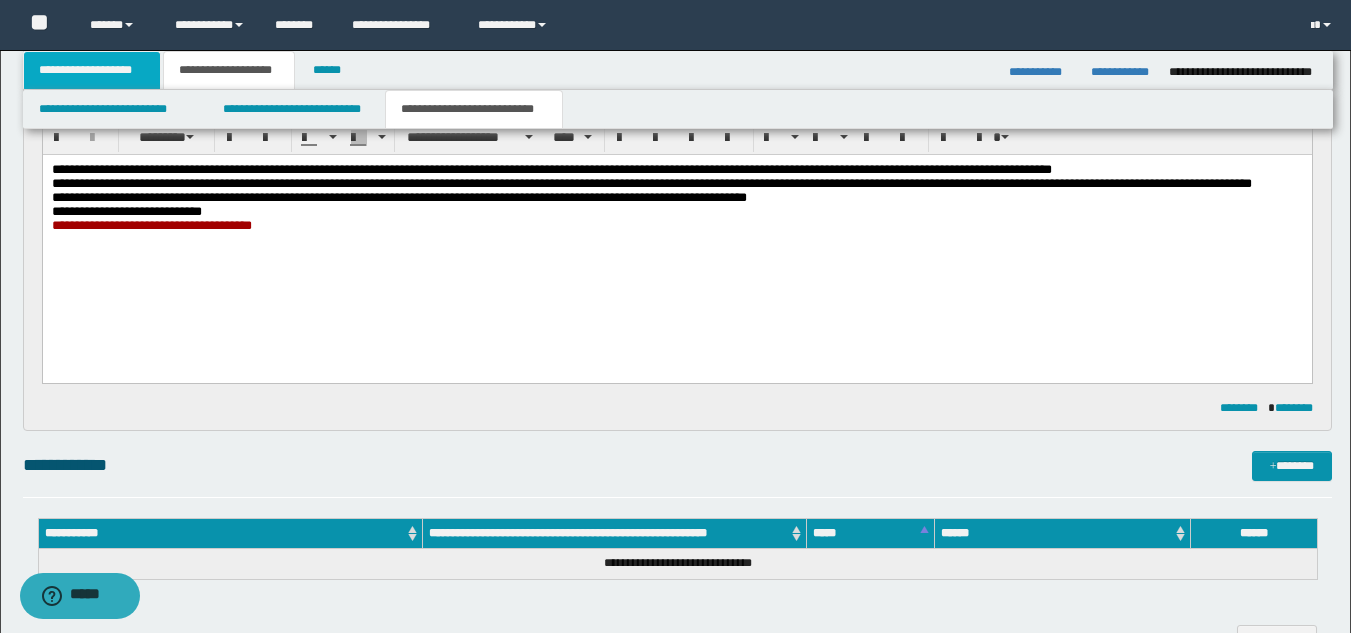 click on "**********" at bounding box center [92, 70] 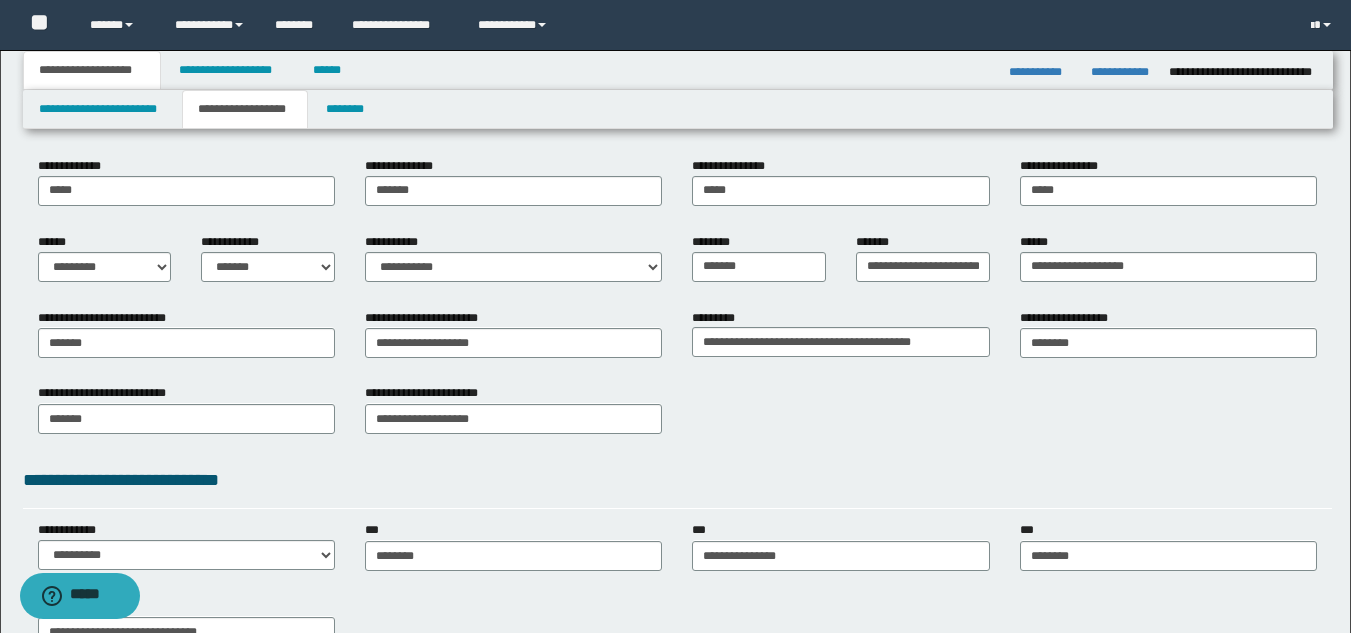 click on "**********" at bounding box center [245, 109] 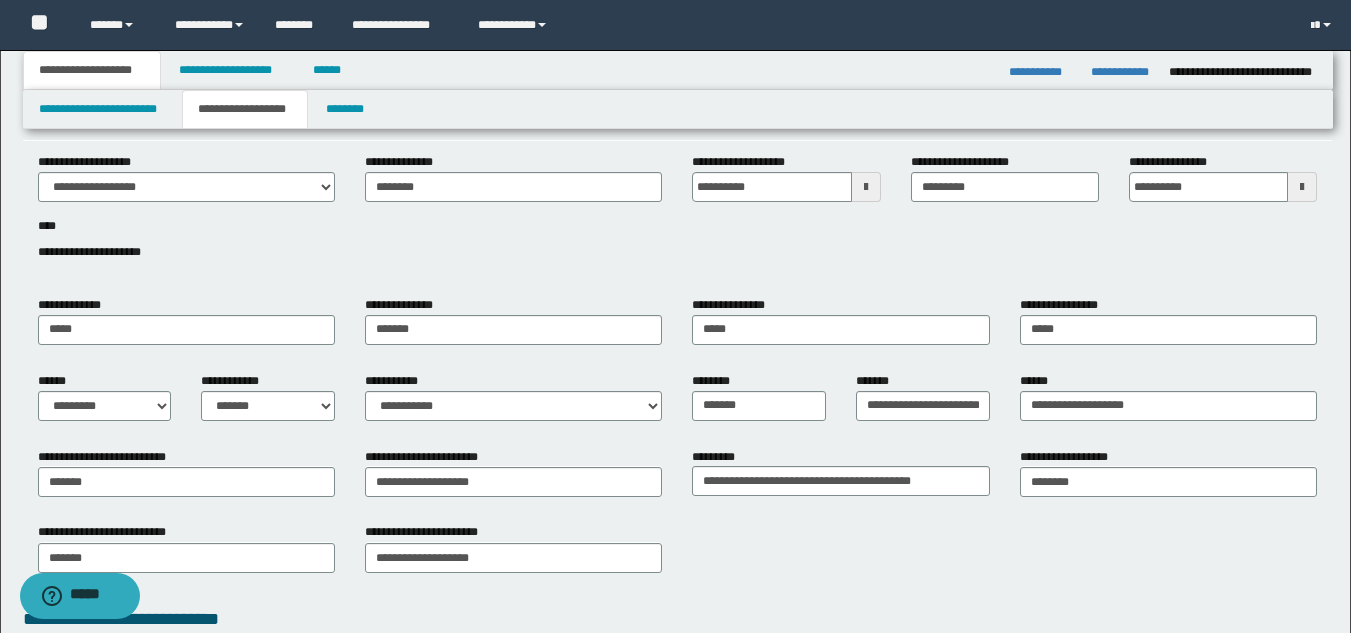 scroll, scrollTop: 0, scrollLeft: 0, axis: both 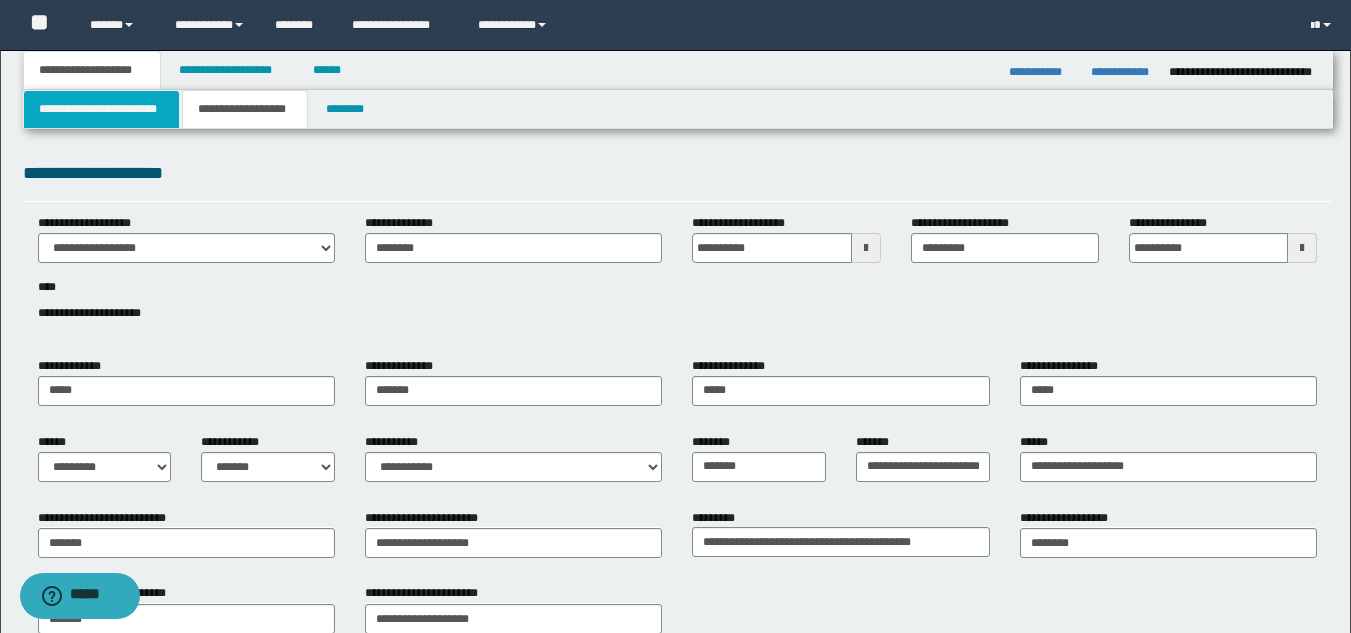 click on "**********" at bounding box center (101, 109) 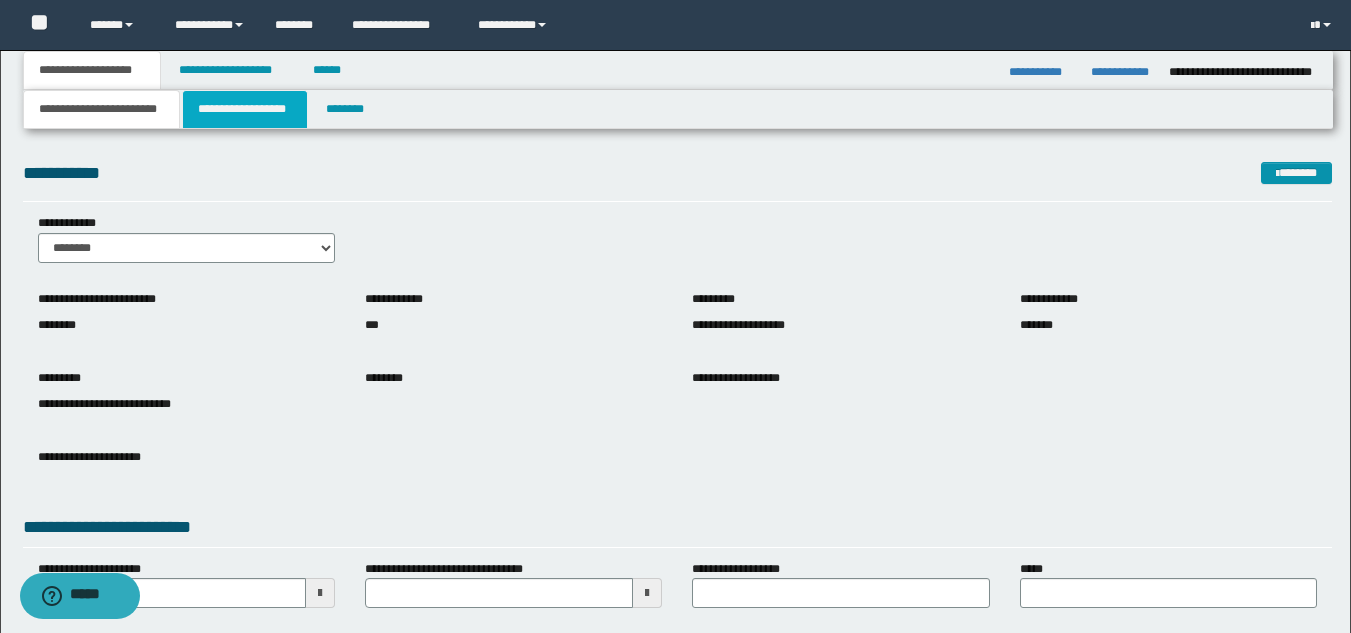 drag, startPoint x: 232, startPoint y: 108, endPoint x: 294, endPoint y: 161, distance: 81.565926 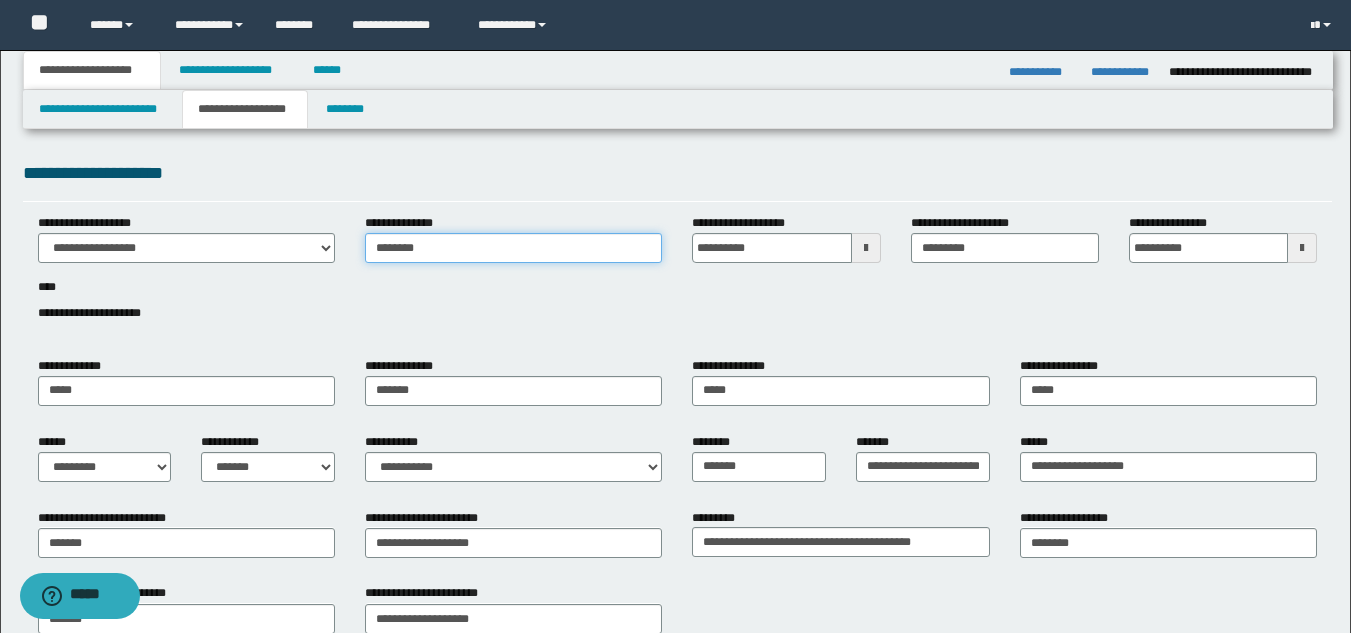 drag, startPoint x: 491, startPoint y: 235, endPoint x: 324, endPoint y: 240, distance: 167.07483 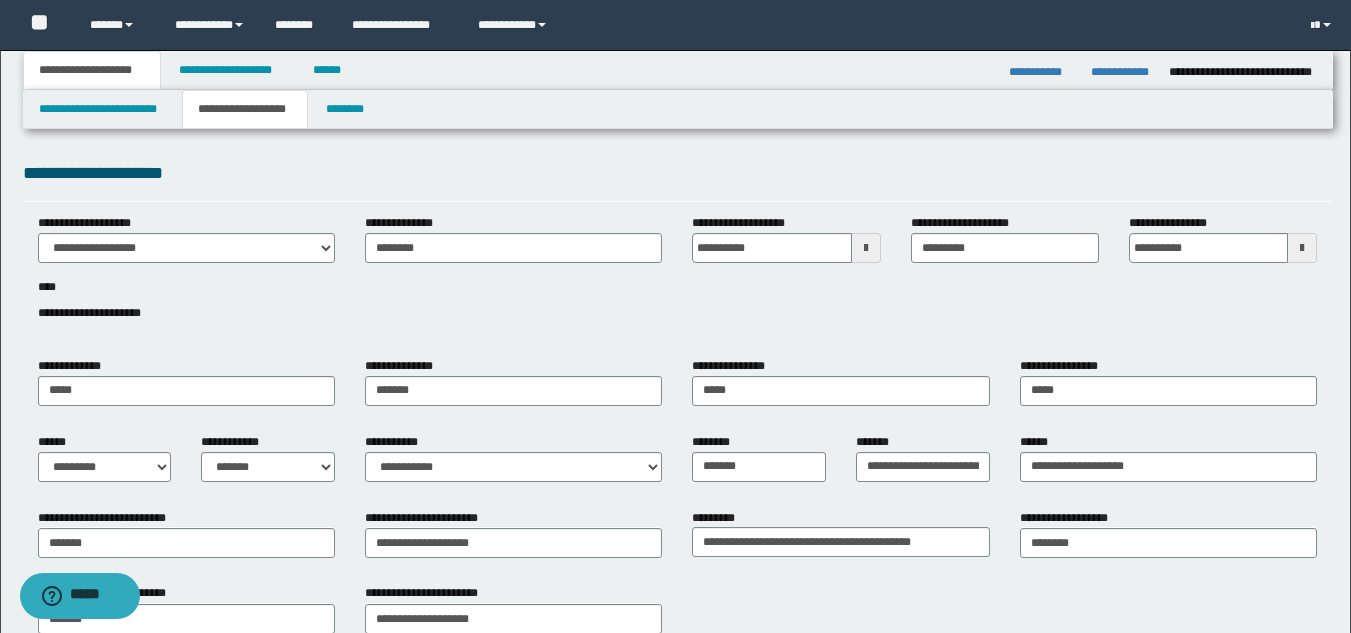 click on "**********" at bounding box center (677, 279) 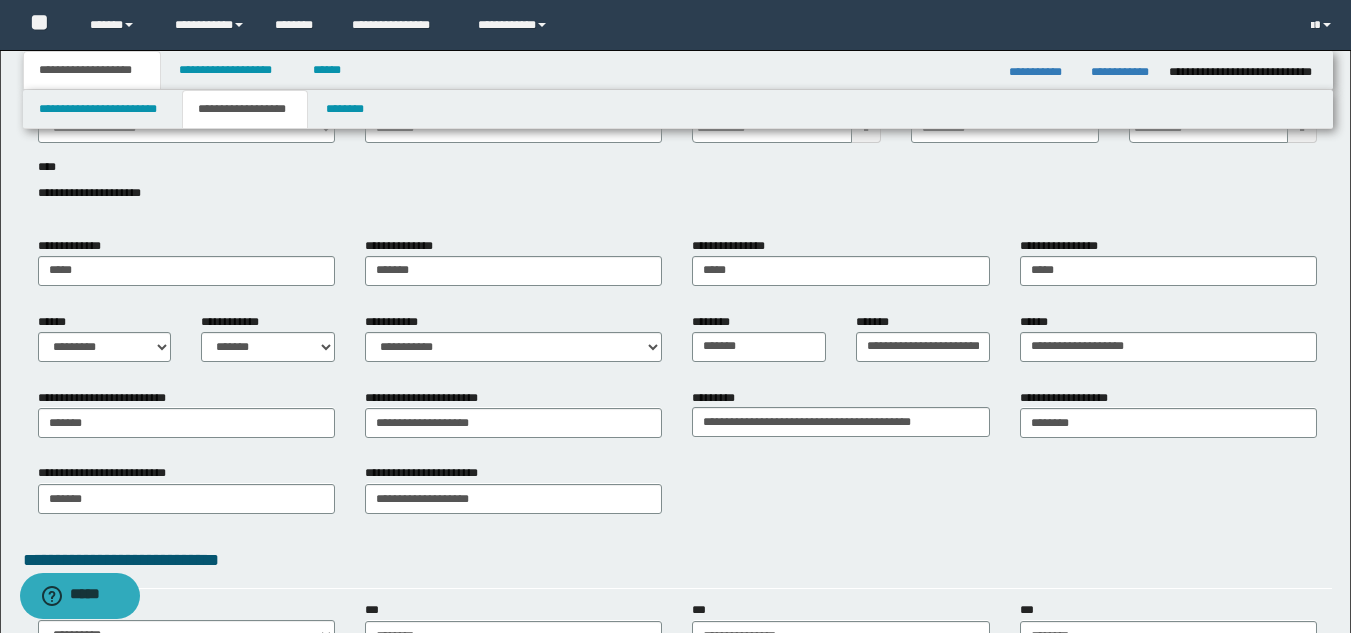 scroll, scrollTop: 100, scrollLeft: 0, axis: vertical 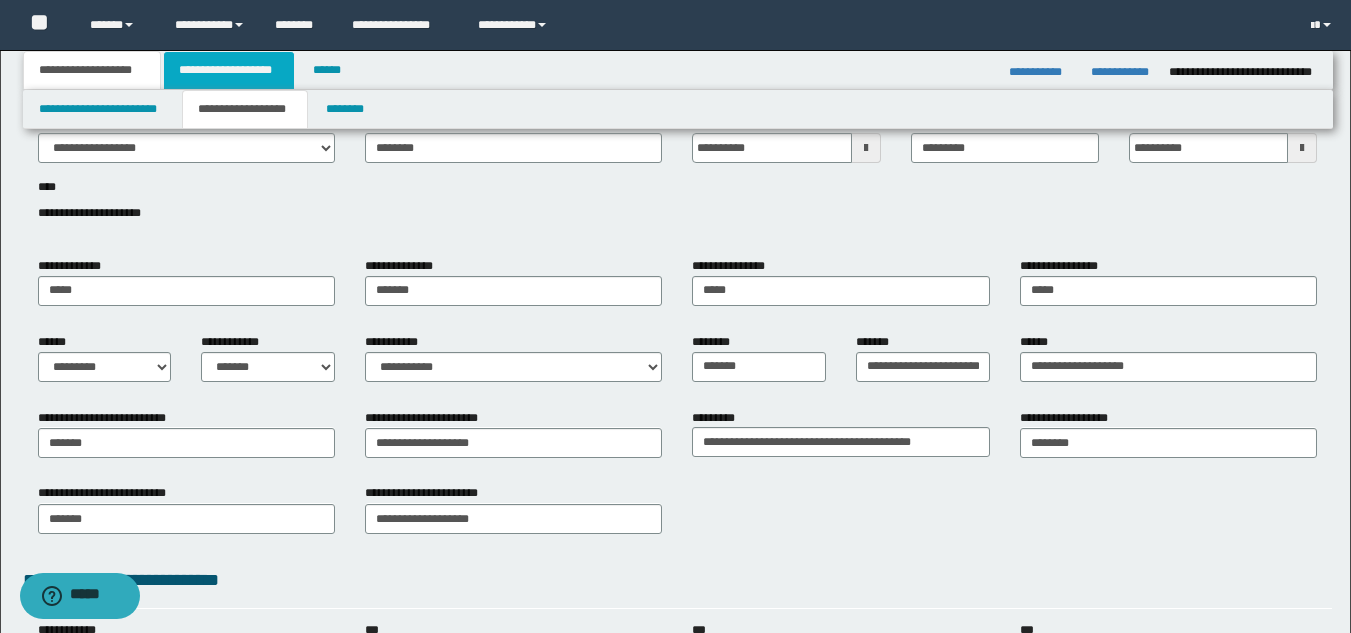 click on "**********" at bounding box center (229, 70) 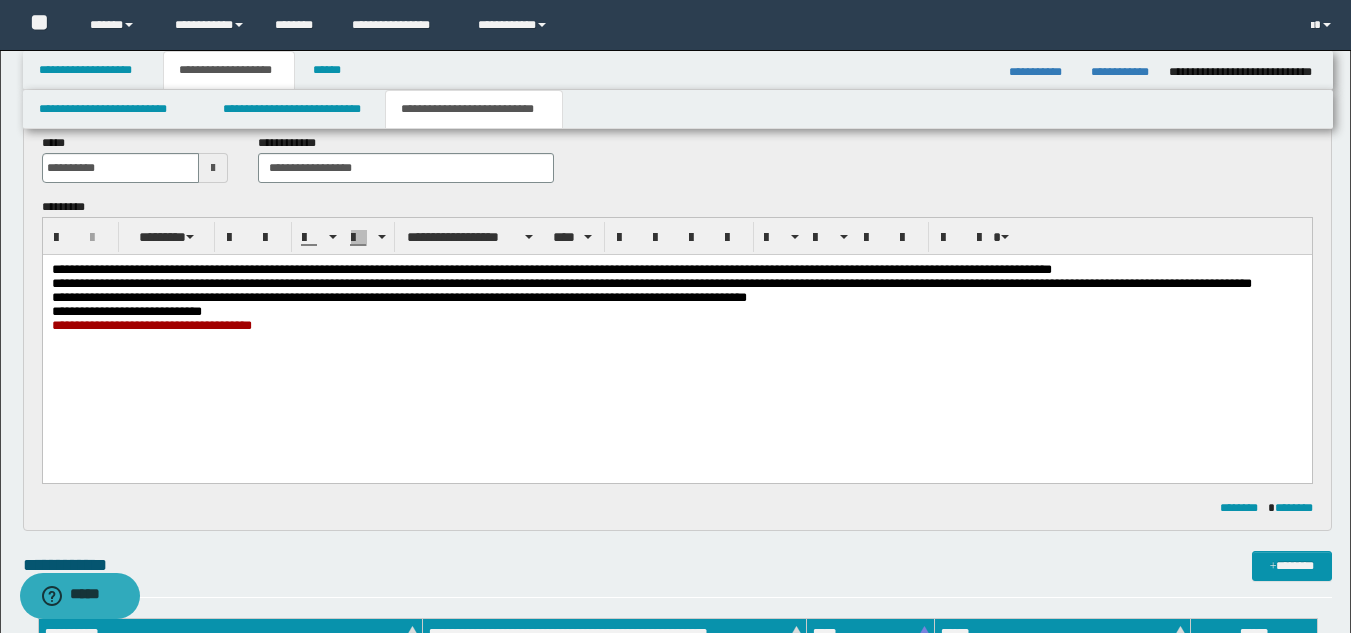 click at bounding box center (676, 340) 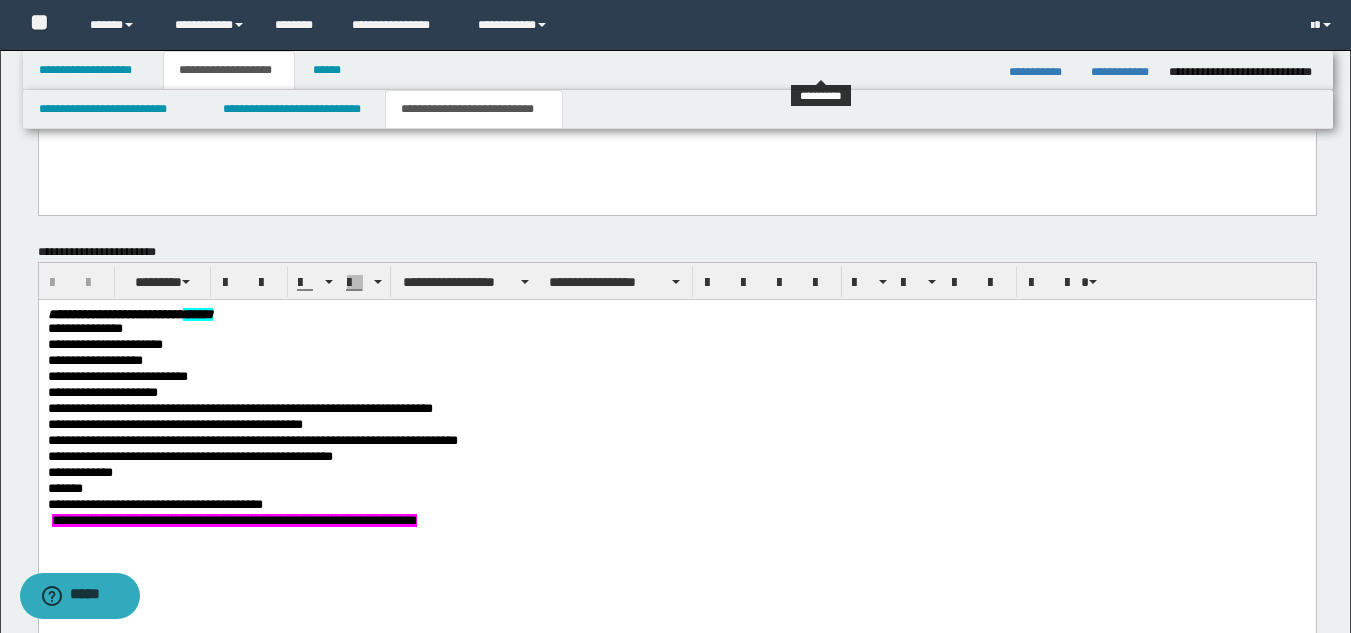 scroll, scrollTop: 1100, scrollLeft: 0, axis: vertical 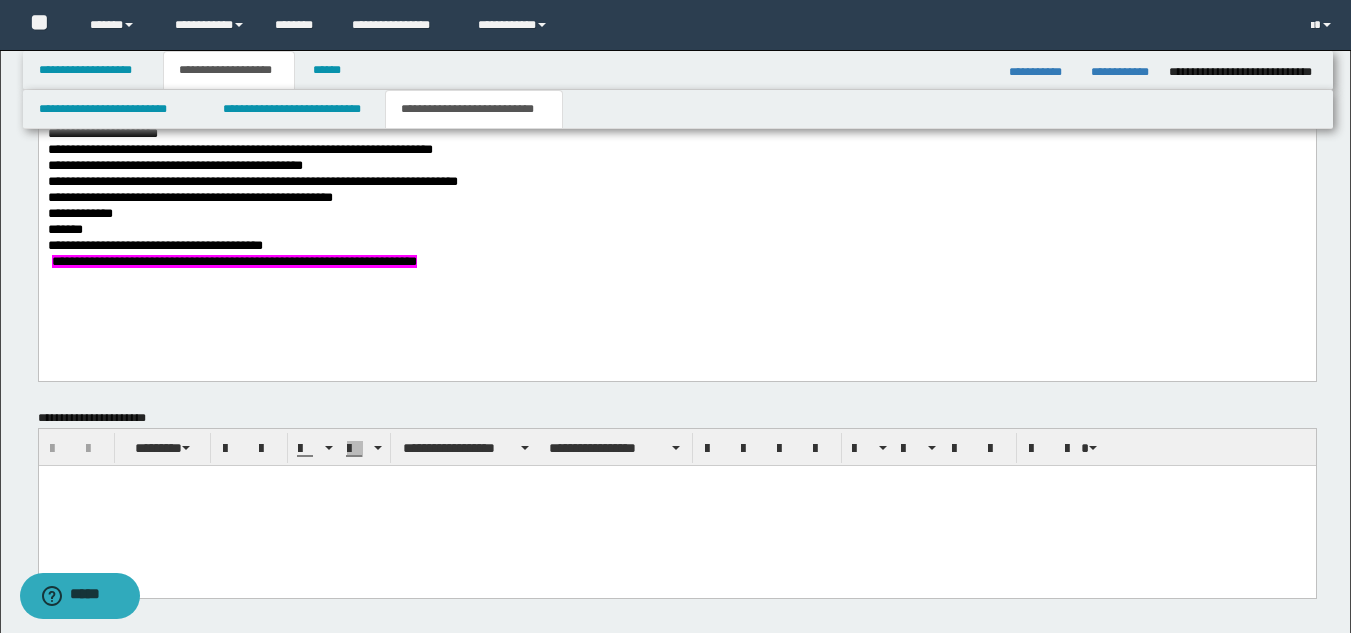 drag, startPoint x: 489, startPoint y: 273, endPoint x: 386, endPoint y: 236, distance: 109.444046 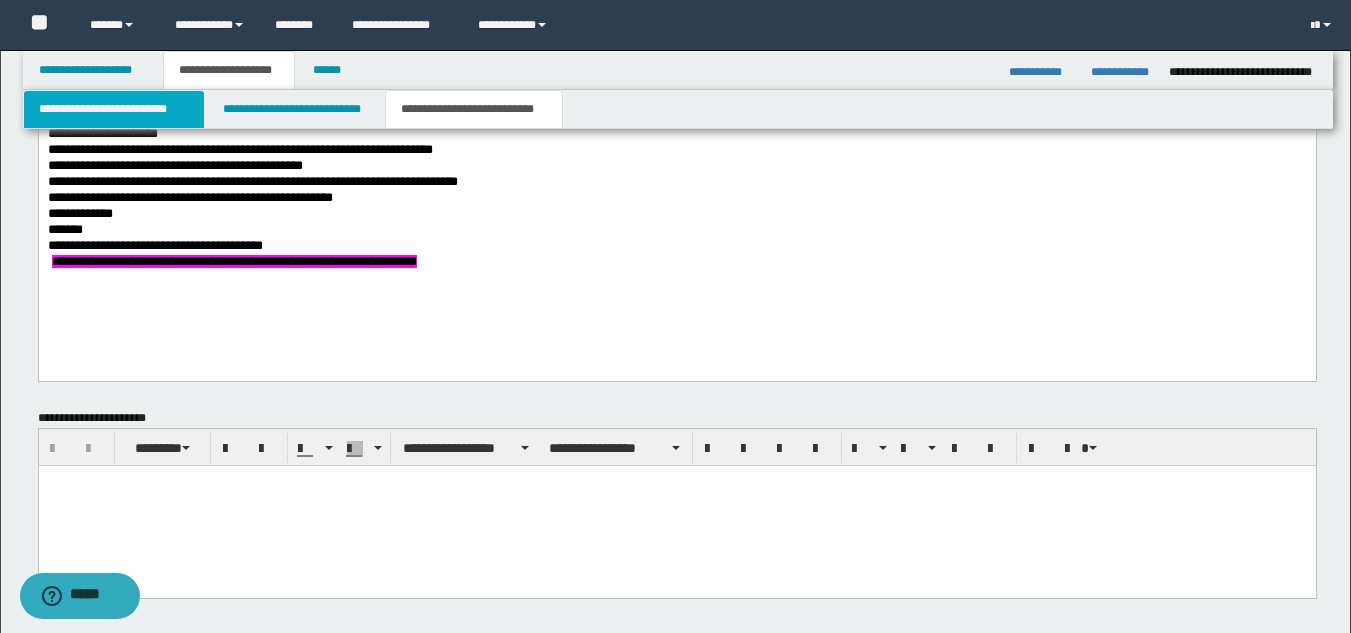 click on "**********" at bounding box center [114, 109] 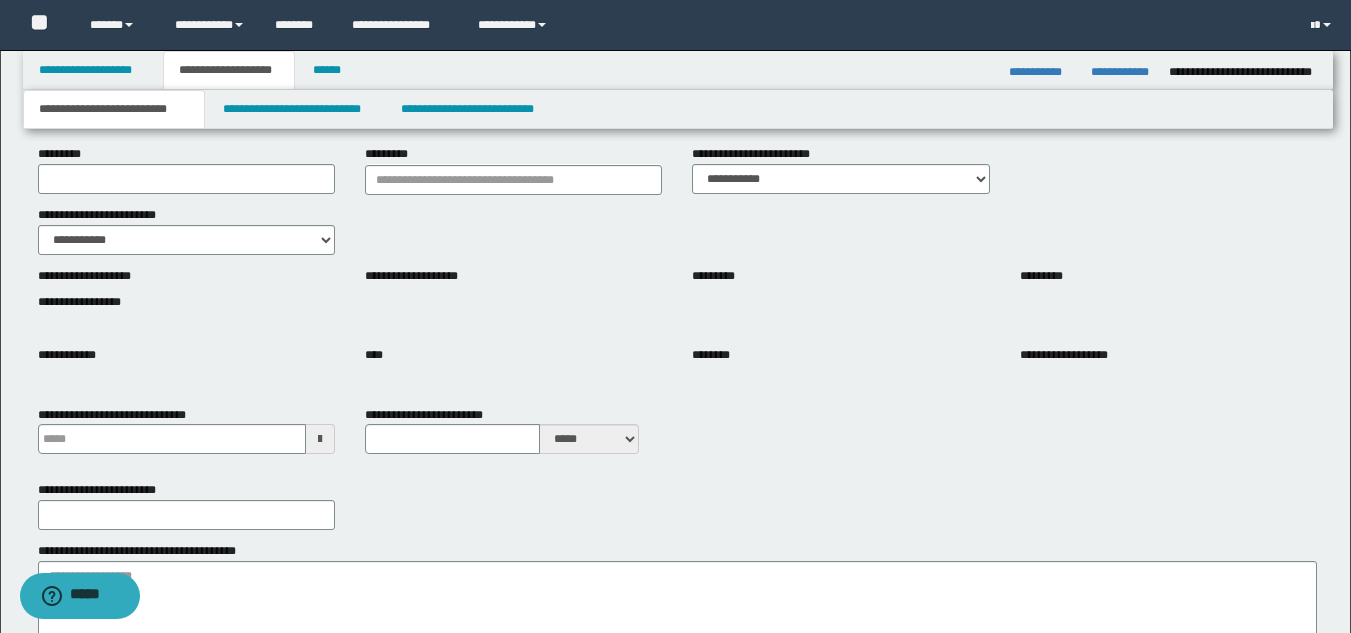 scroll, scrollTop: 100, scrollLeft: 0, axis: vertical 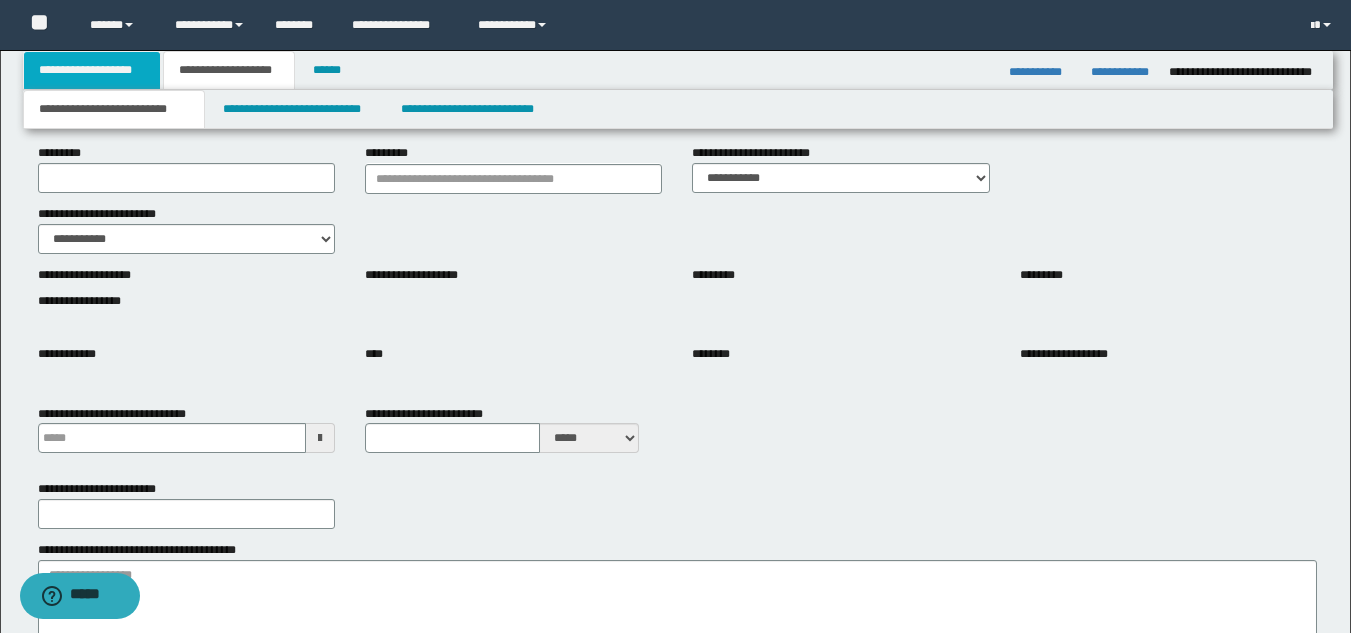 click on "**********" at bounding box center [92, 70] 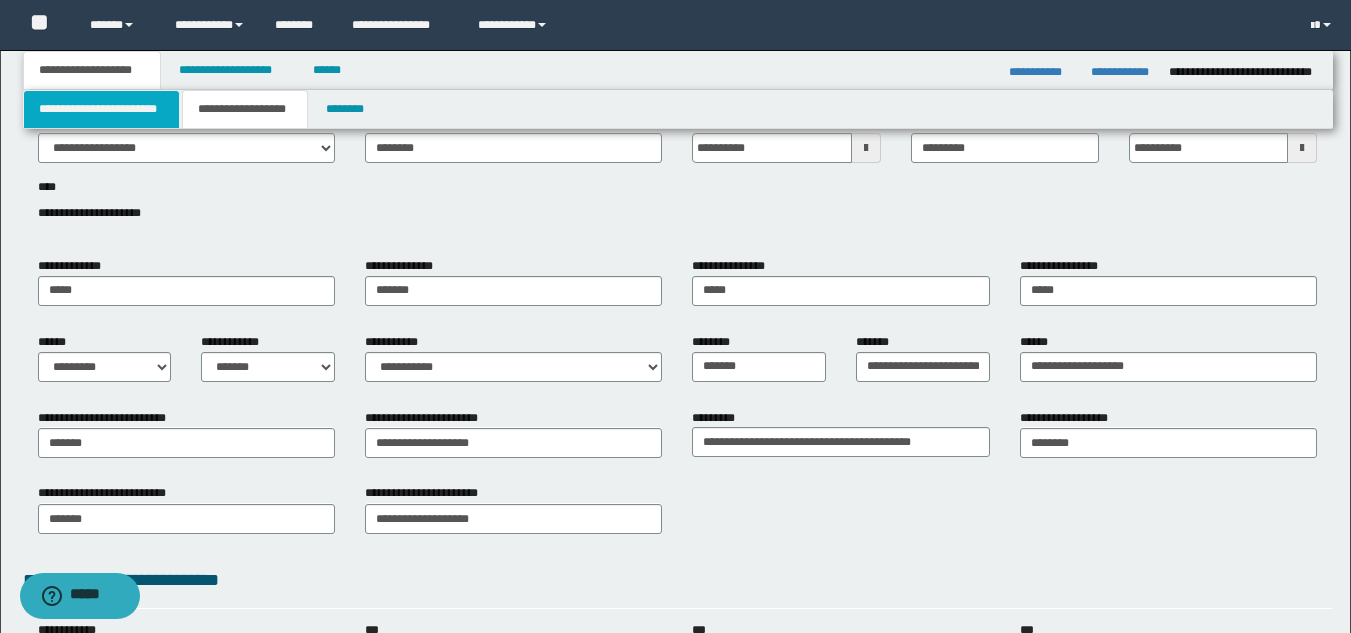 click on "**********" at bounding box center [101, 109] 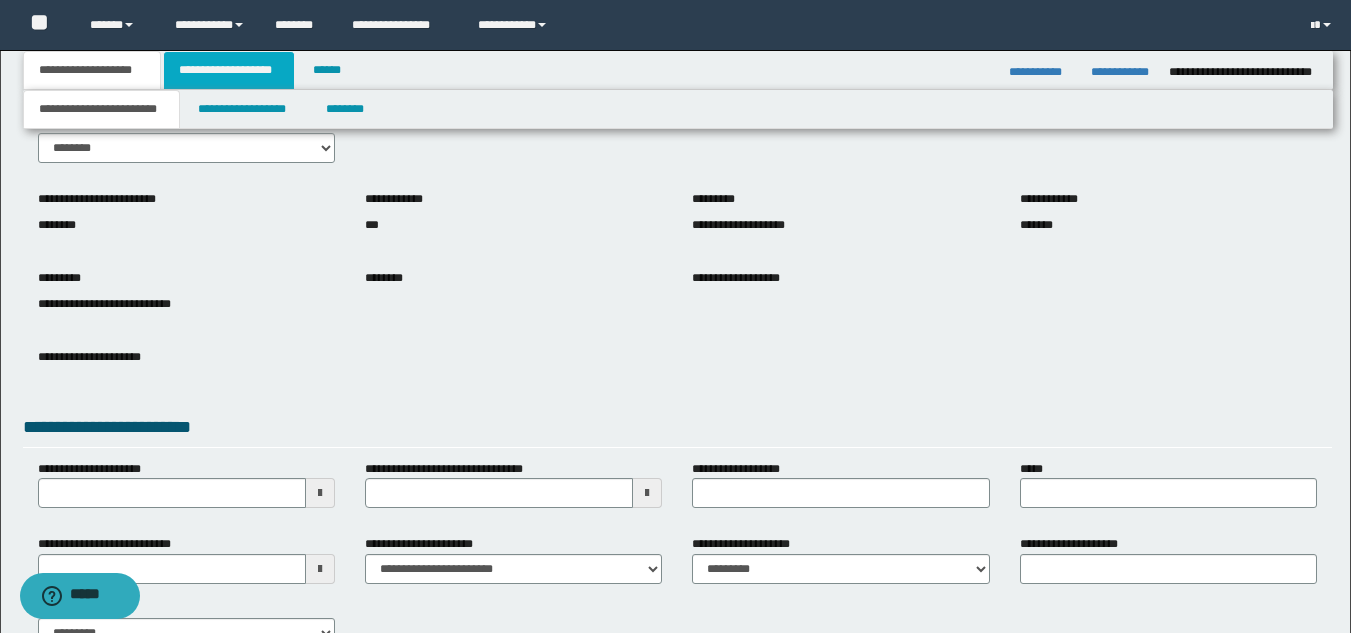 click on "**********" at bounding box center (229, 70) 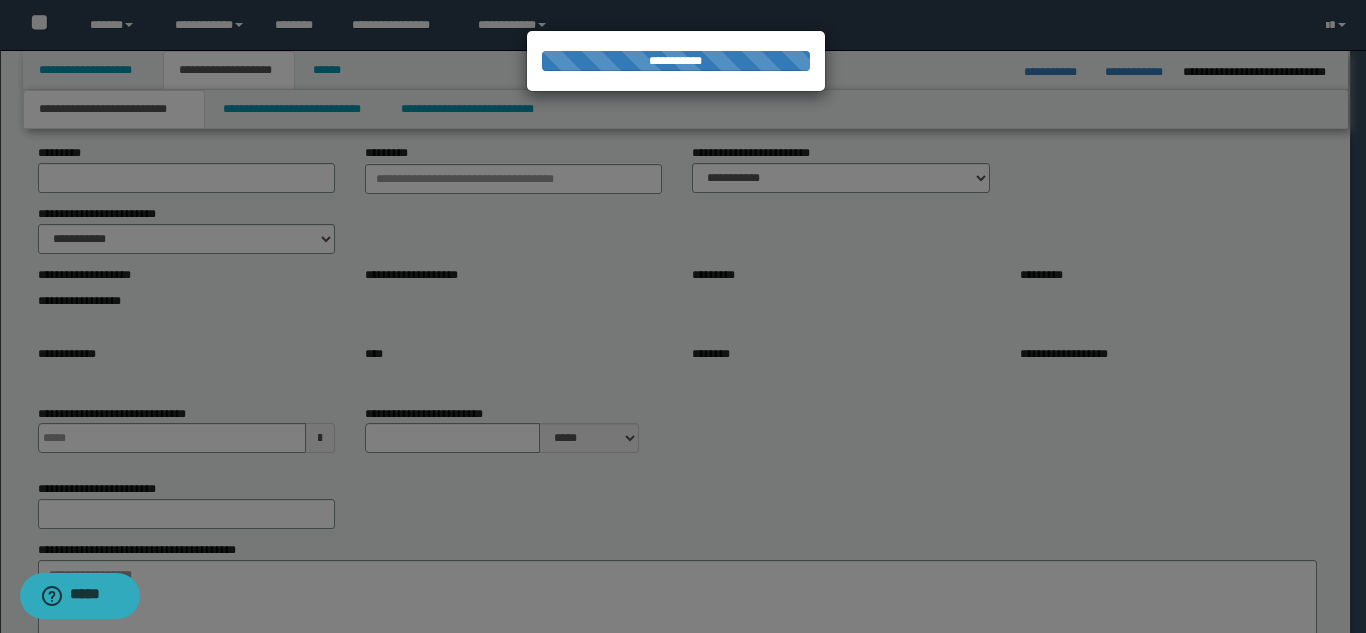type 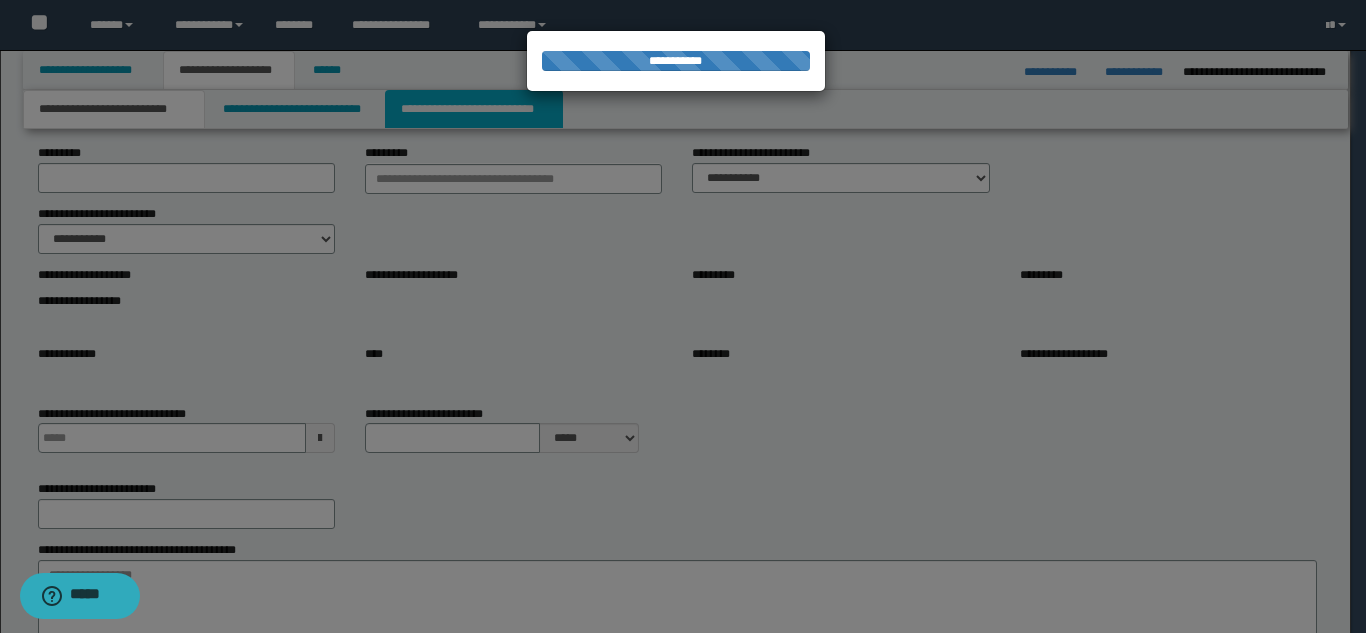 click on "**********" at bounding box center [474, 109] 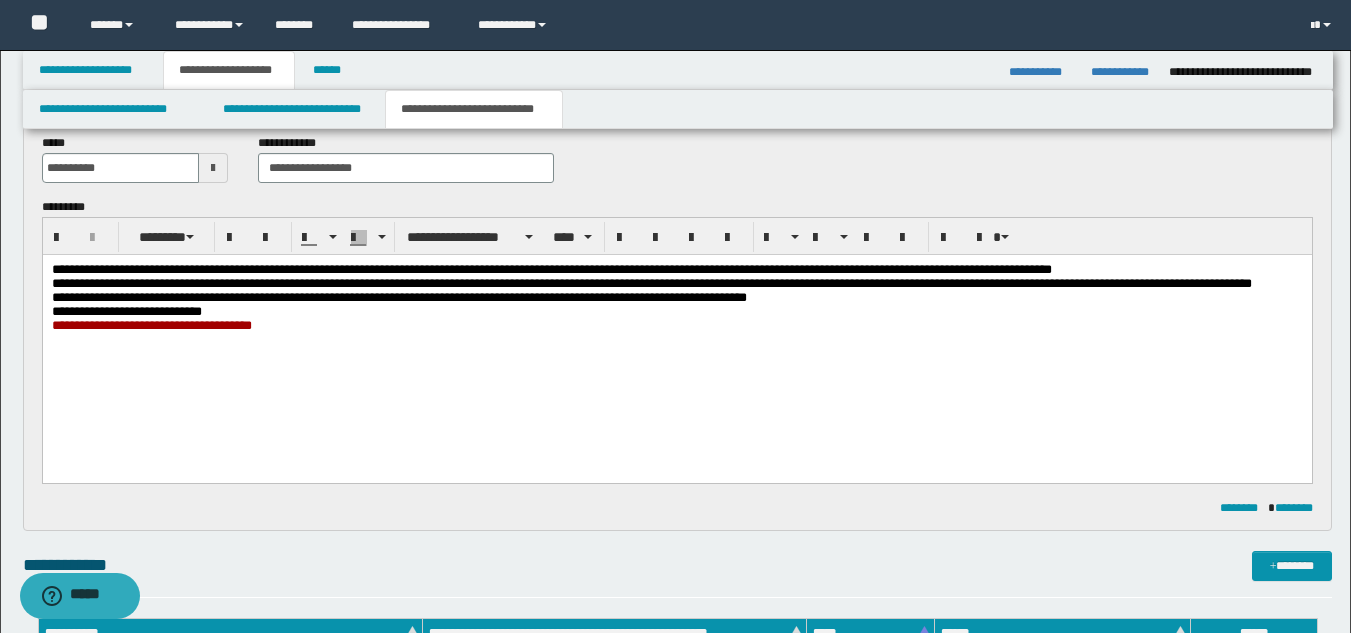 click on "**********" at bounding box center [676, 330] 